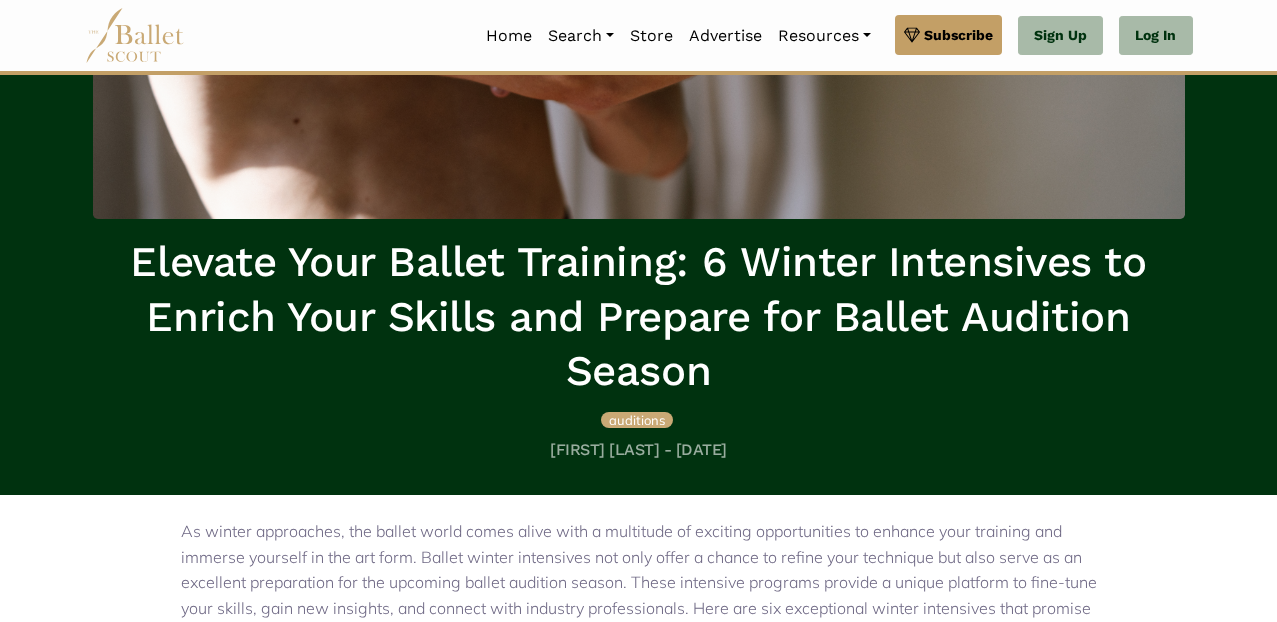scroll, scrollTop: 59, scrollLeft: 0, axis: vertical 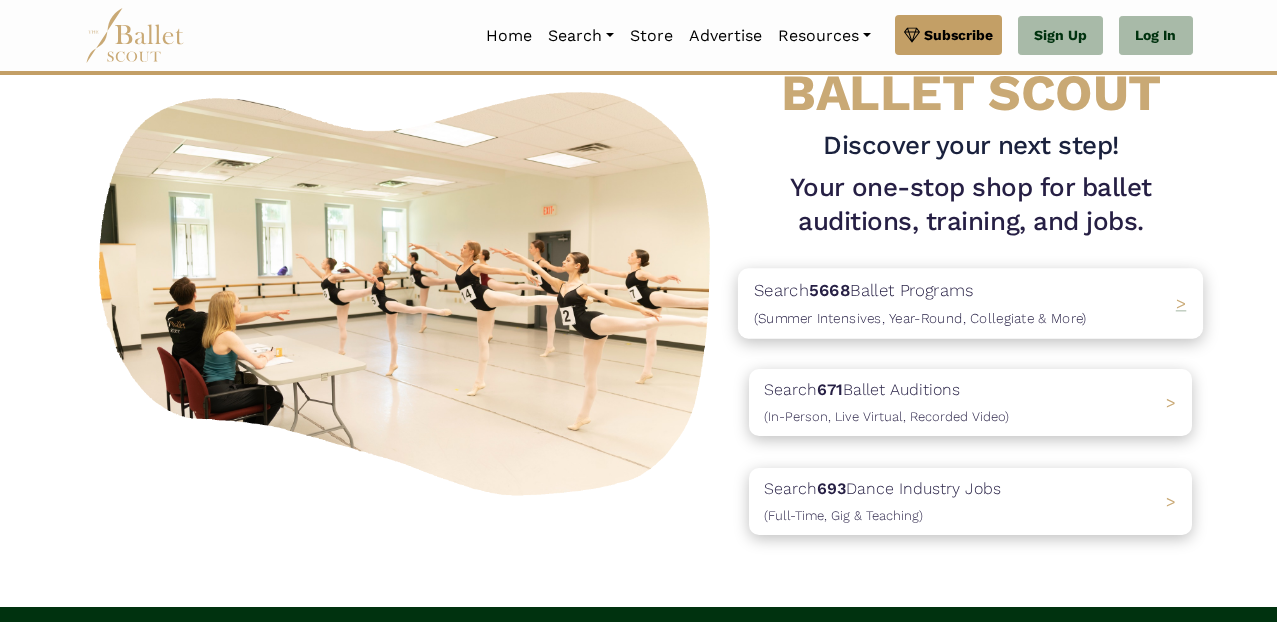 click on "Search  5668   Ballet Programs (Summer Intensives, Year-Round, Collegiate & More) >" at bounding box center [970, 304] 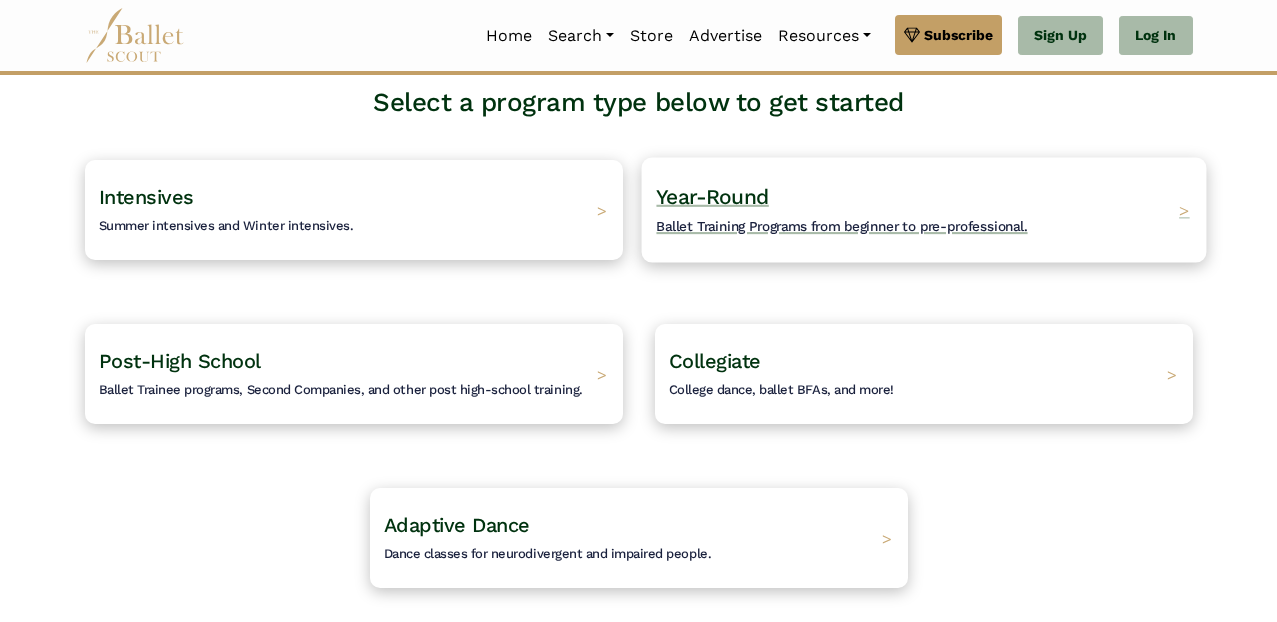 scroll, scrollTop: 135, scrollLeft: 0, axis: vertical 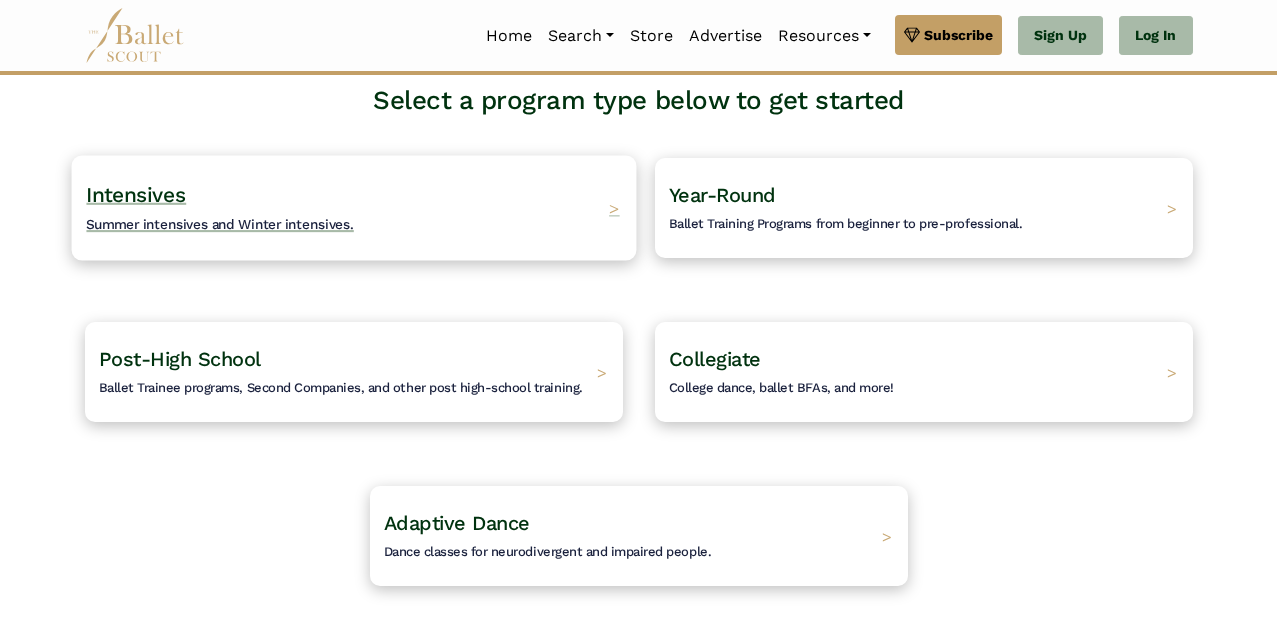 click on "Intensives Summer
intensives and Winter intensives.
>" at bounding box center [353, 207] 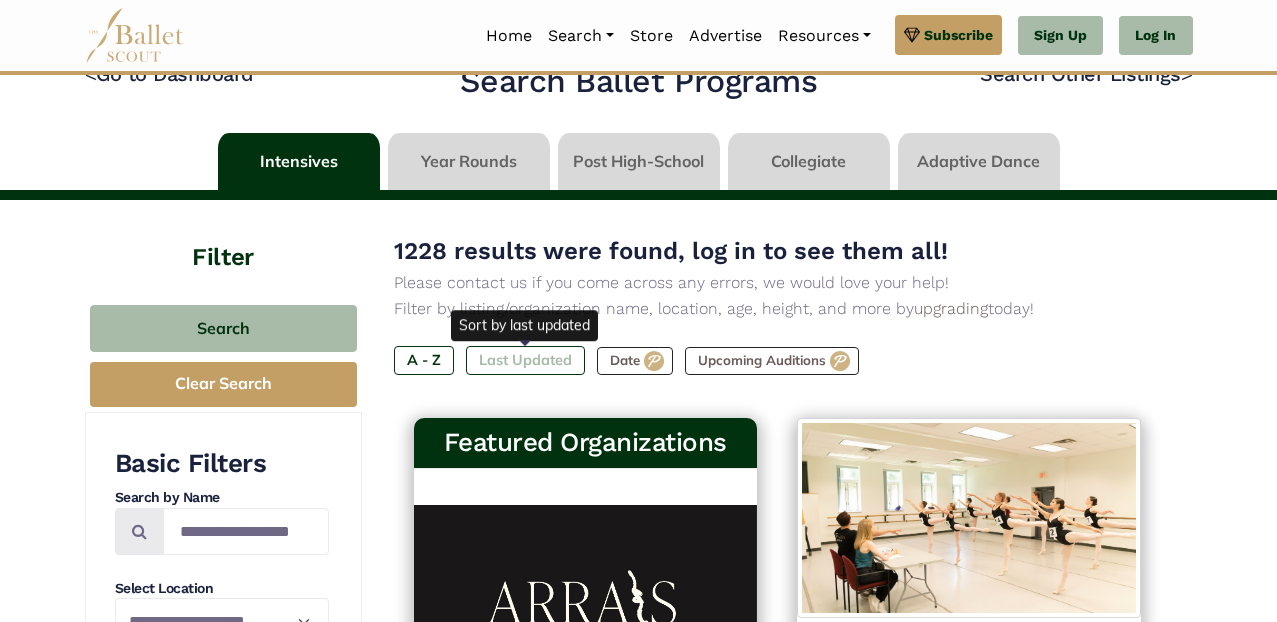 scroll, scrollTop: 37, scrollLeft: 0, axis: vertical 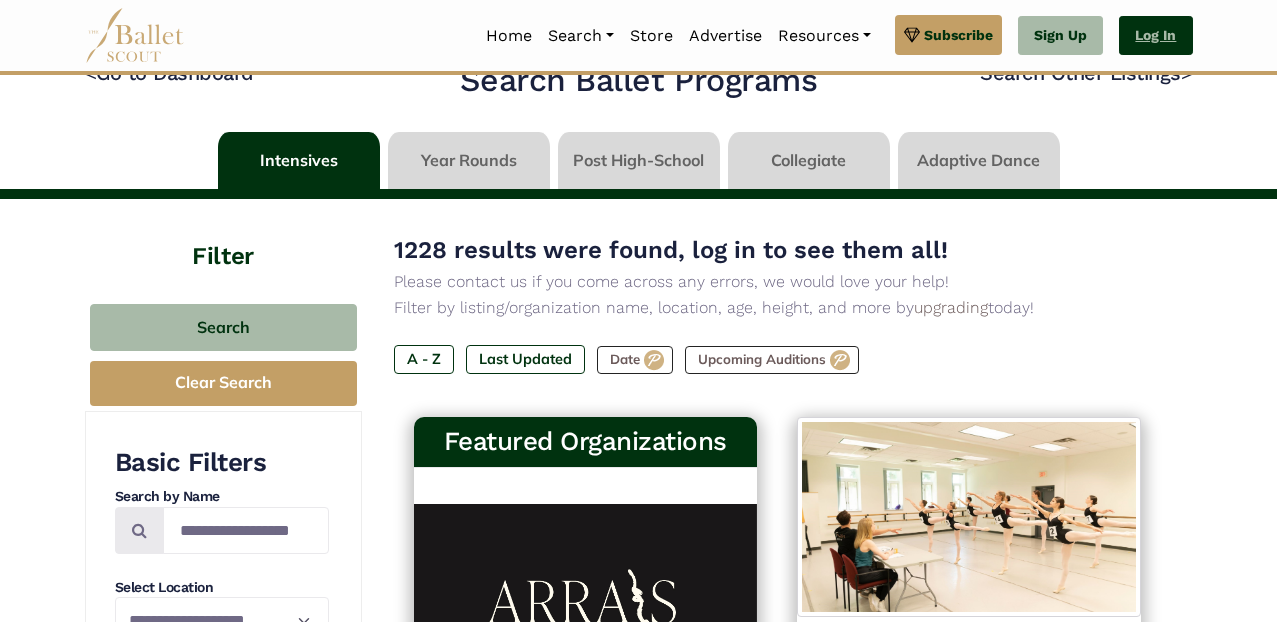 click on "Log In" at bounding box center (1155, 36) 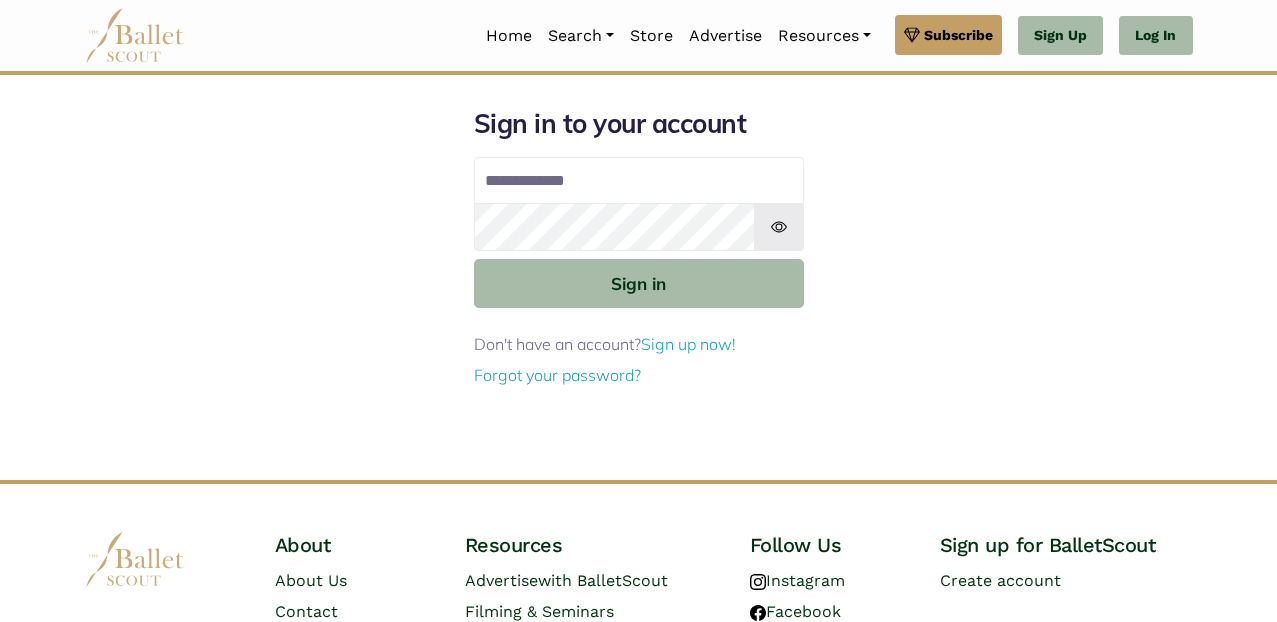 scroll, scrollTop: 0, scrollLeft: 0, axis: both 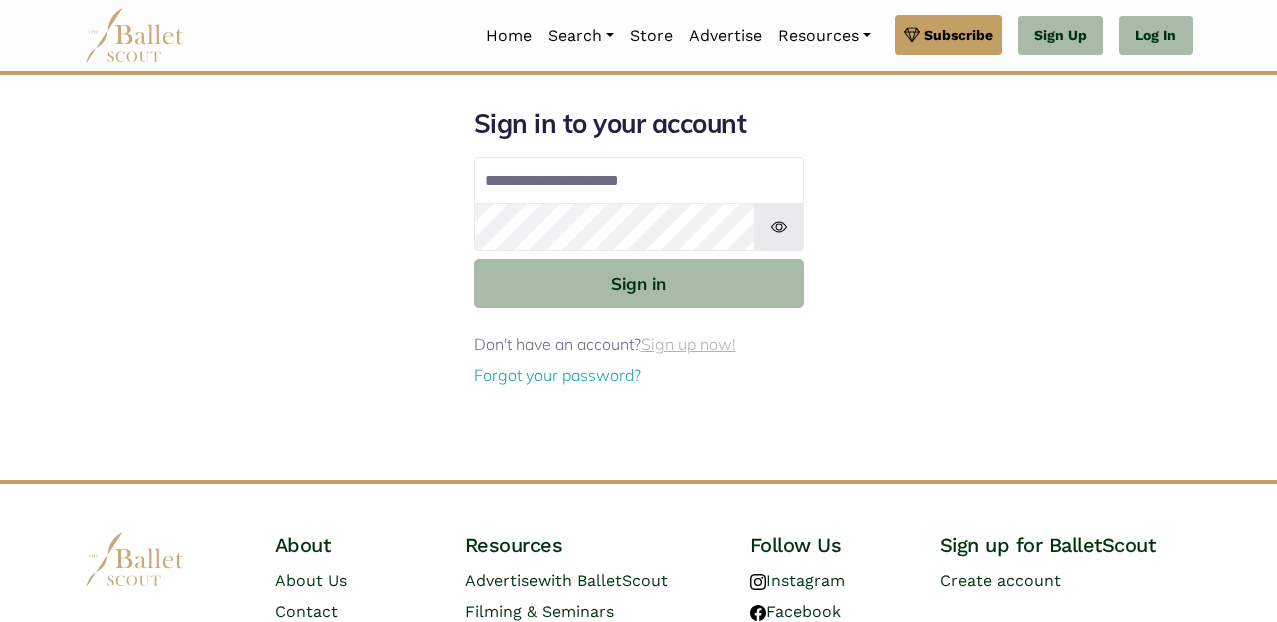 click on "Sign up now!" at bounding box center (688, 344) 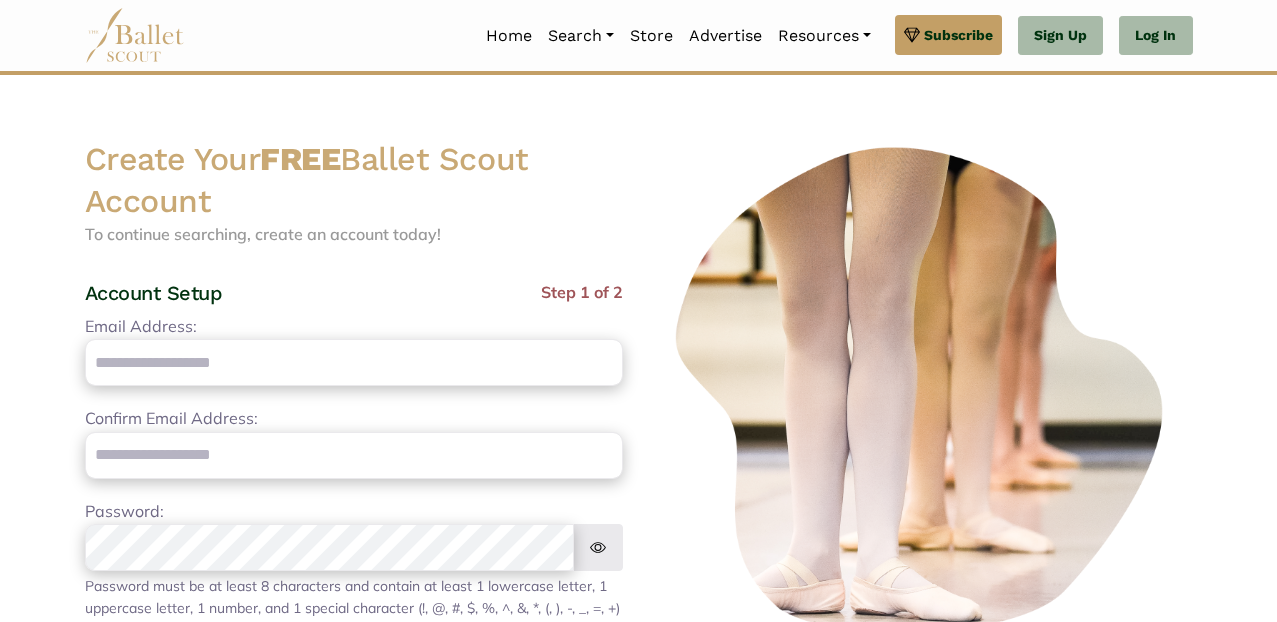 scroll, scrollTop: 0, scrollLeft: 0, axis: both 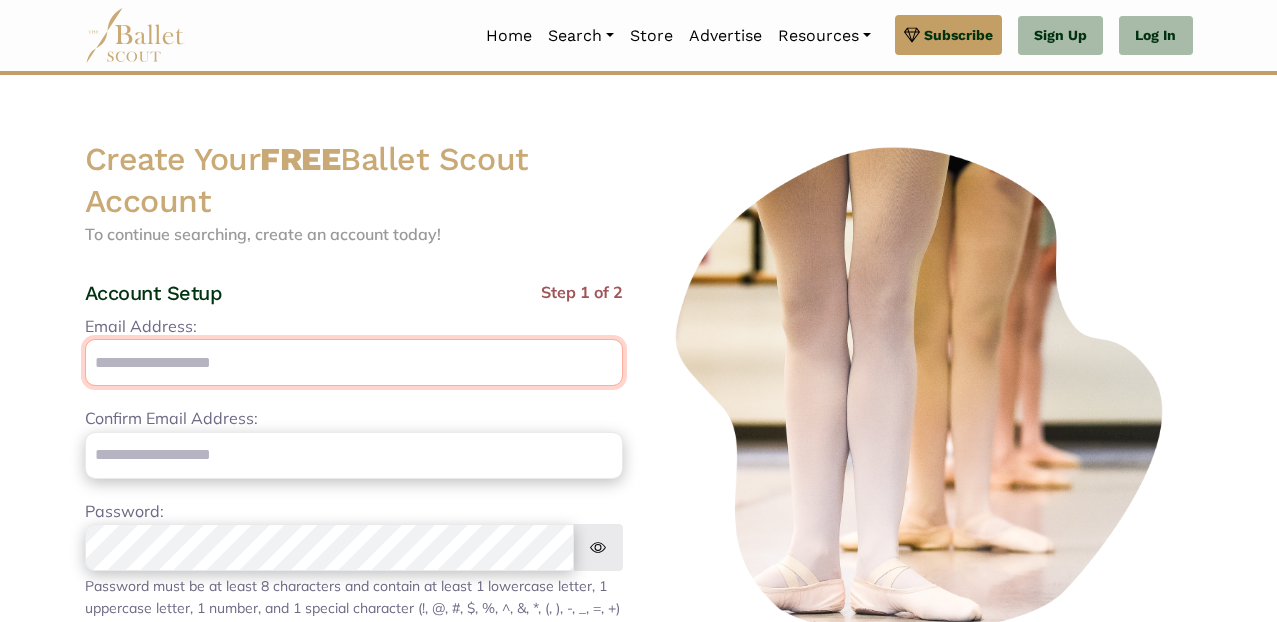 click on "Email Address:" at bounding box center (354, 362) 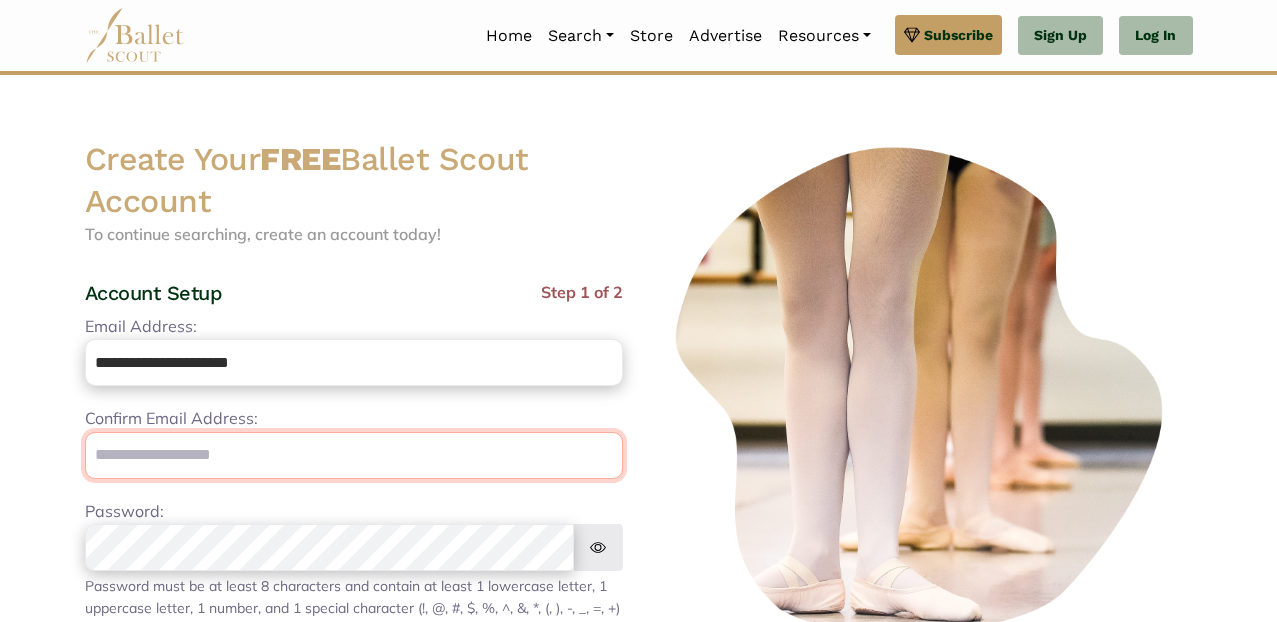 type on "**********" 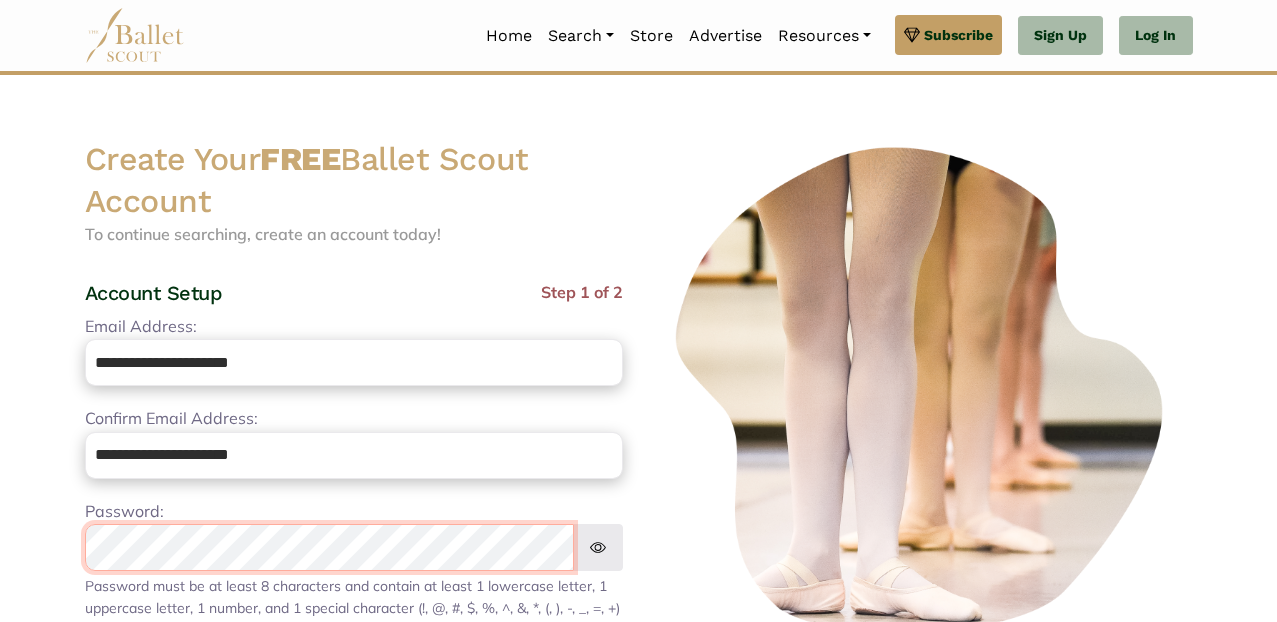 click on "Premium Feature
Make this audition season count. Upgrade to premium for access to tools and resources that will help you stay ahead of the game.
About Premium
Cancel
Loading...
Please Wait
Organizations Programs Jobs" at bounding box center (638, 625) 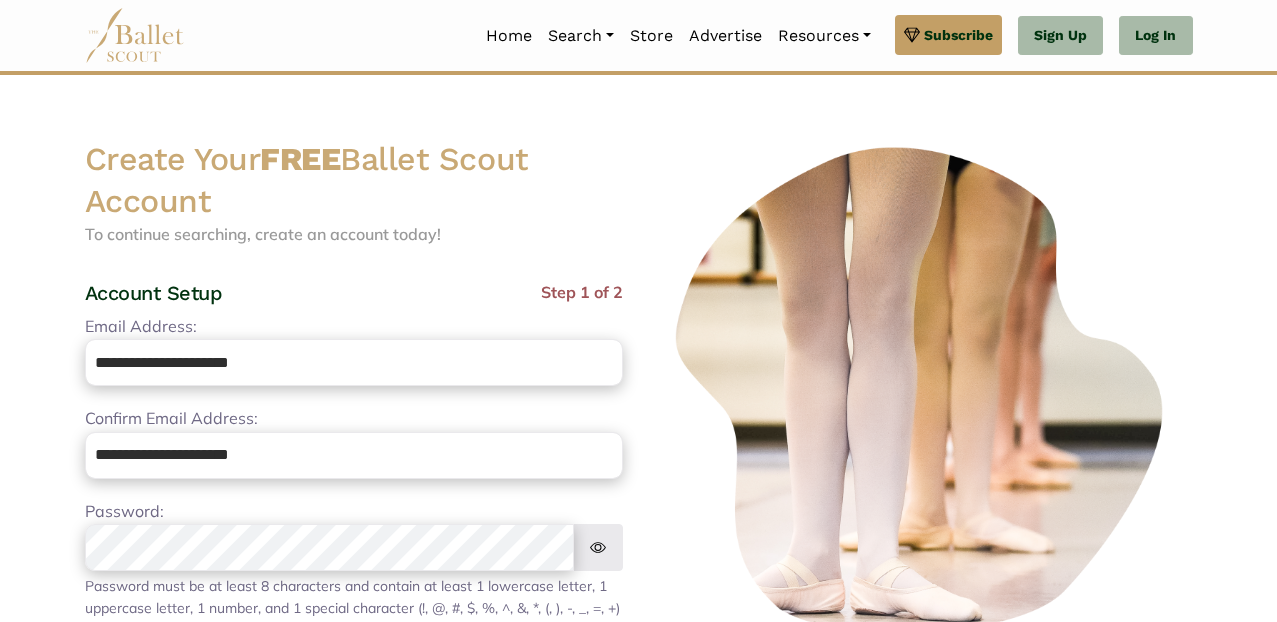 click at bounding box center [598, 547] 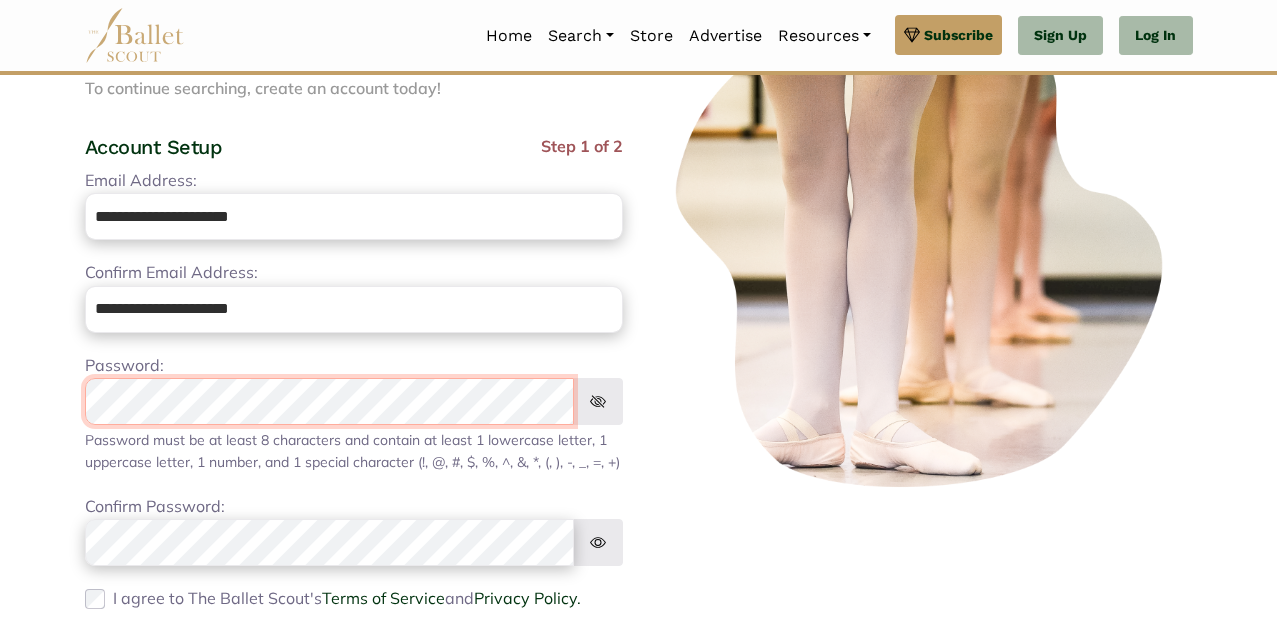 scroll, scrollTop: 148, scrollLeft: 0, axis: vertical 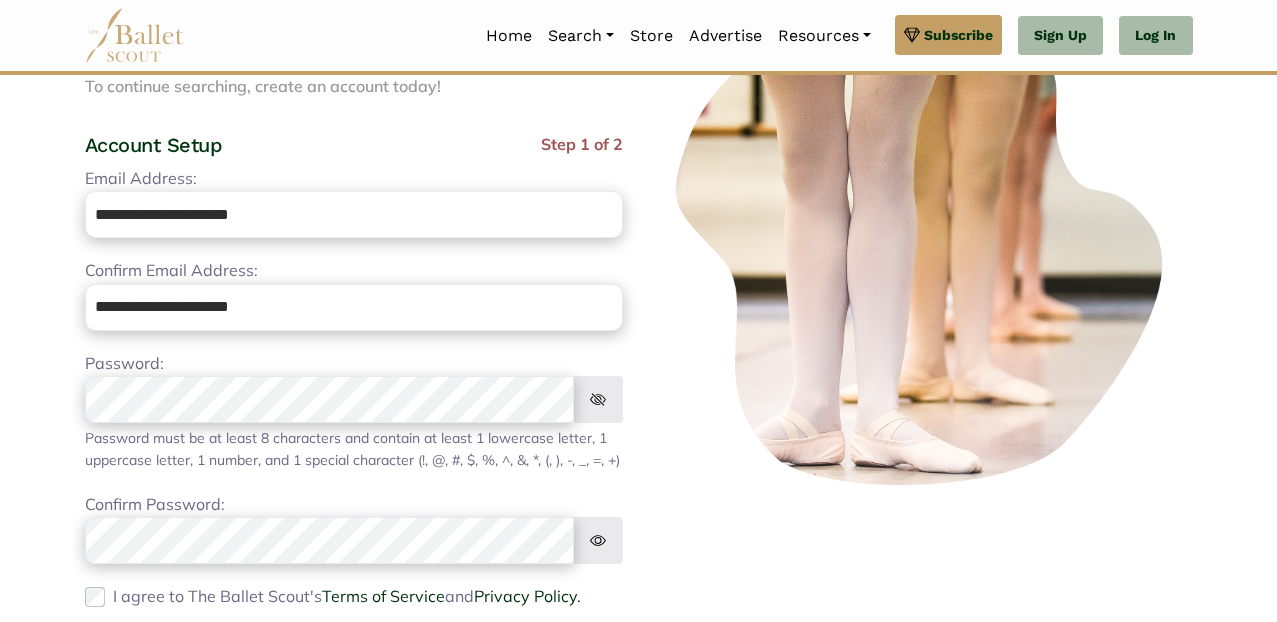 click at bounding box center (598, 540) 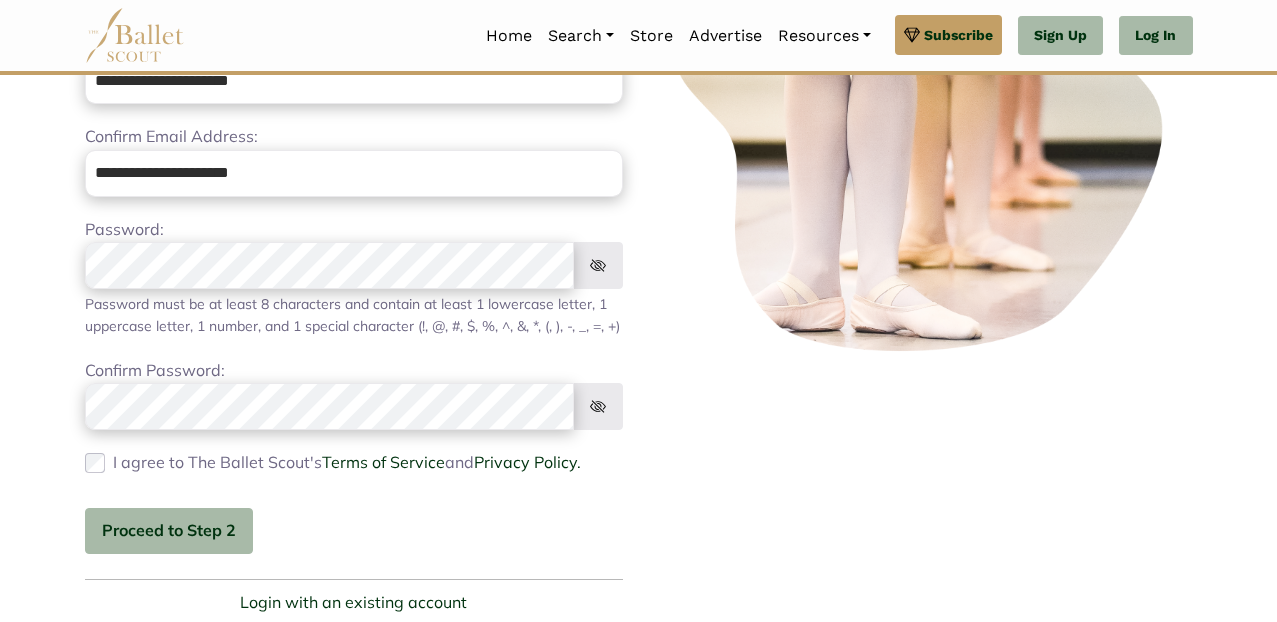 scroll, scrollTop: 307, scrollLeft: 0, axis: vertical 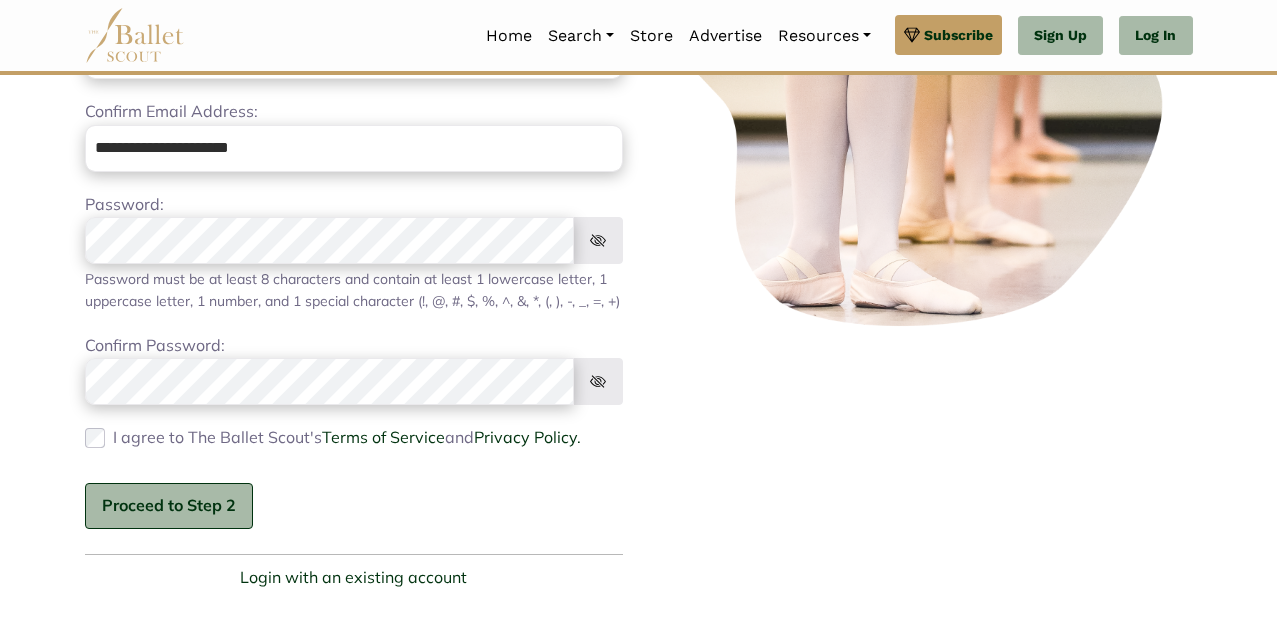 click on "Proceed to Step 2" at bounding box center (169, 506) 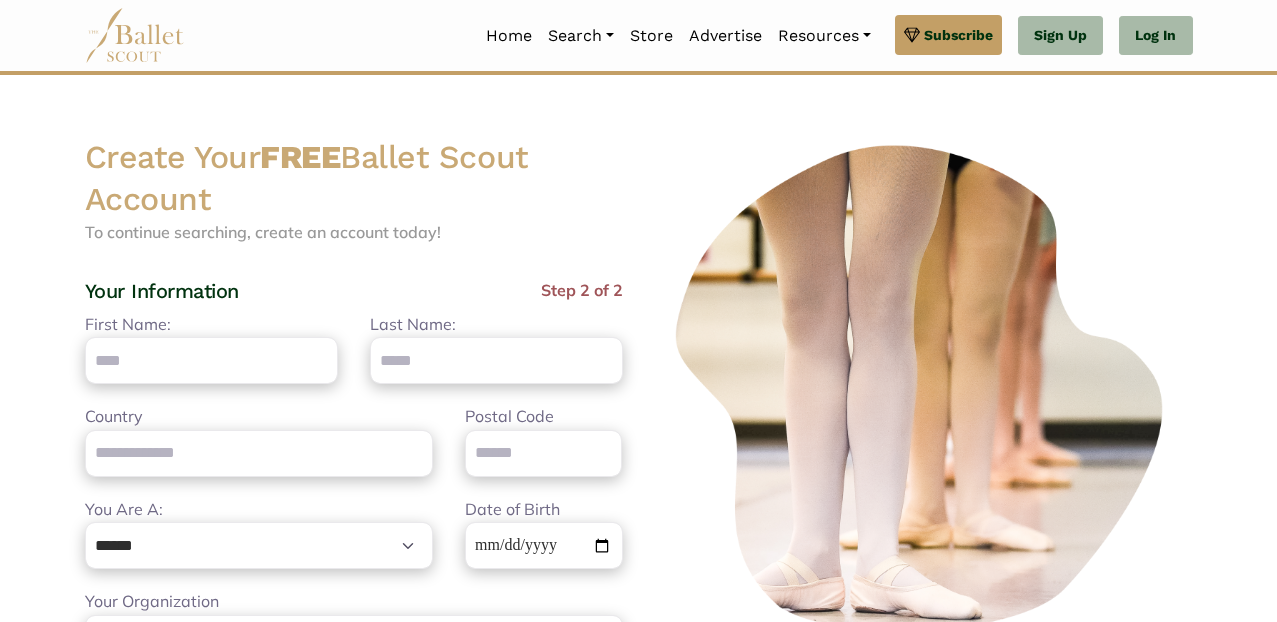 scroll, scrollTop: 0, scrollLeft: 0, axis: both 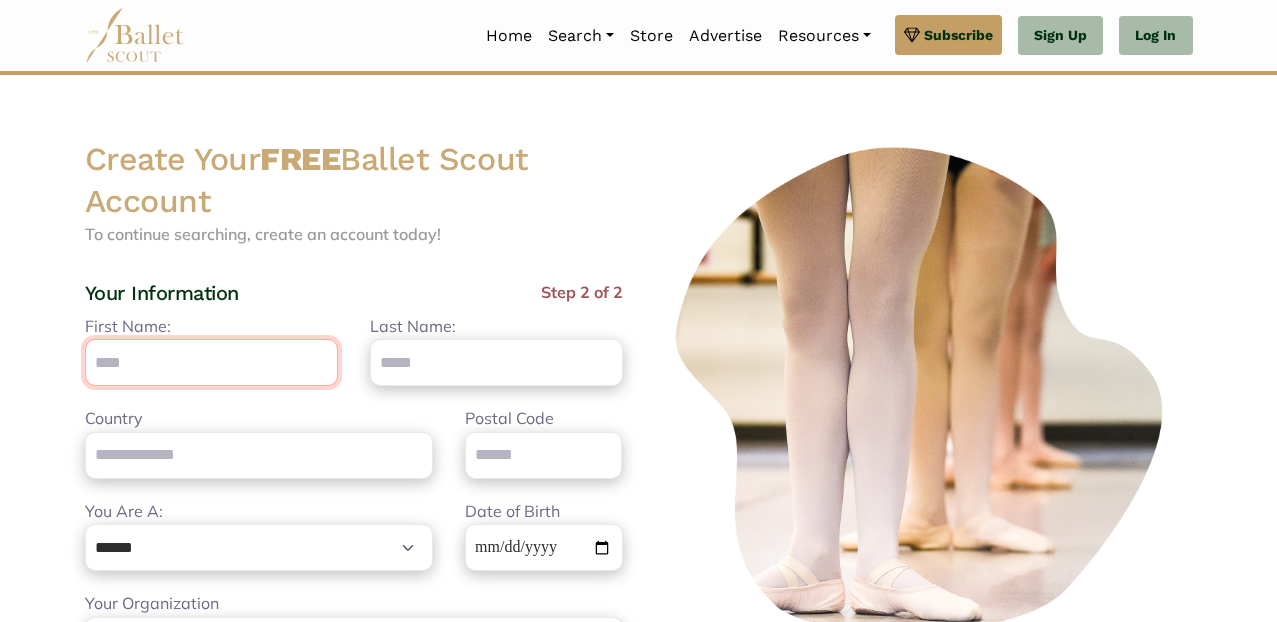 click on "First Name:" at bounding box center (211, 362) 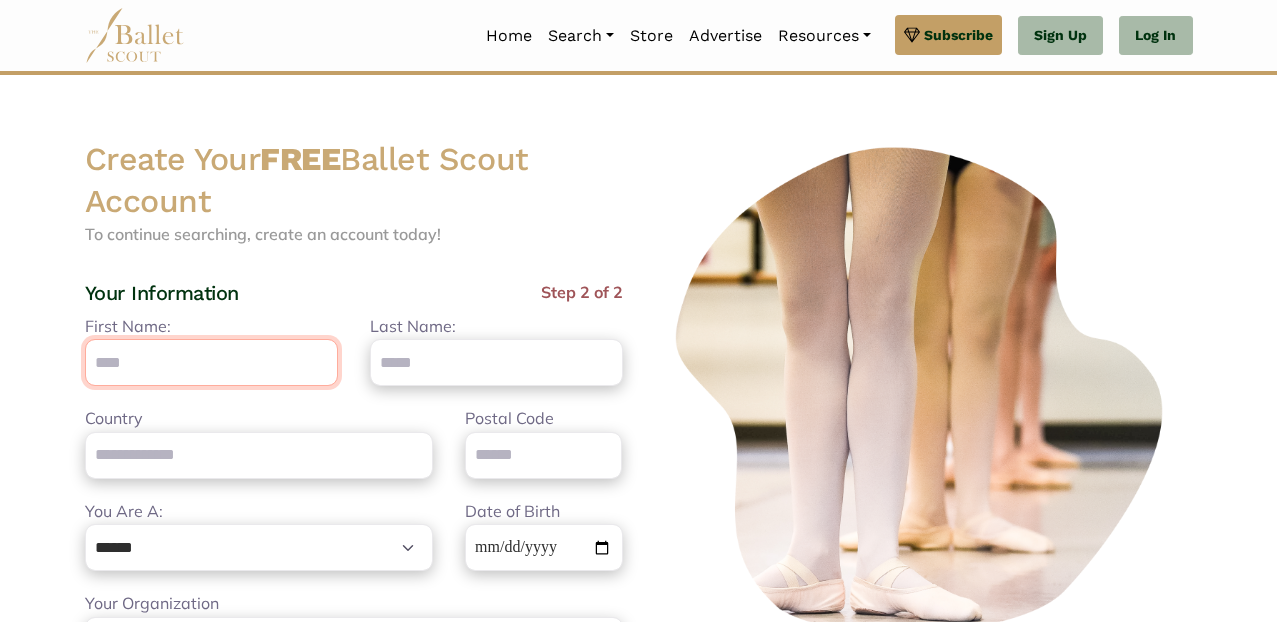 type on "******" 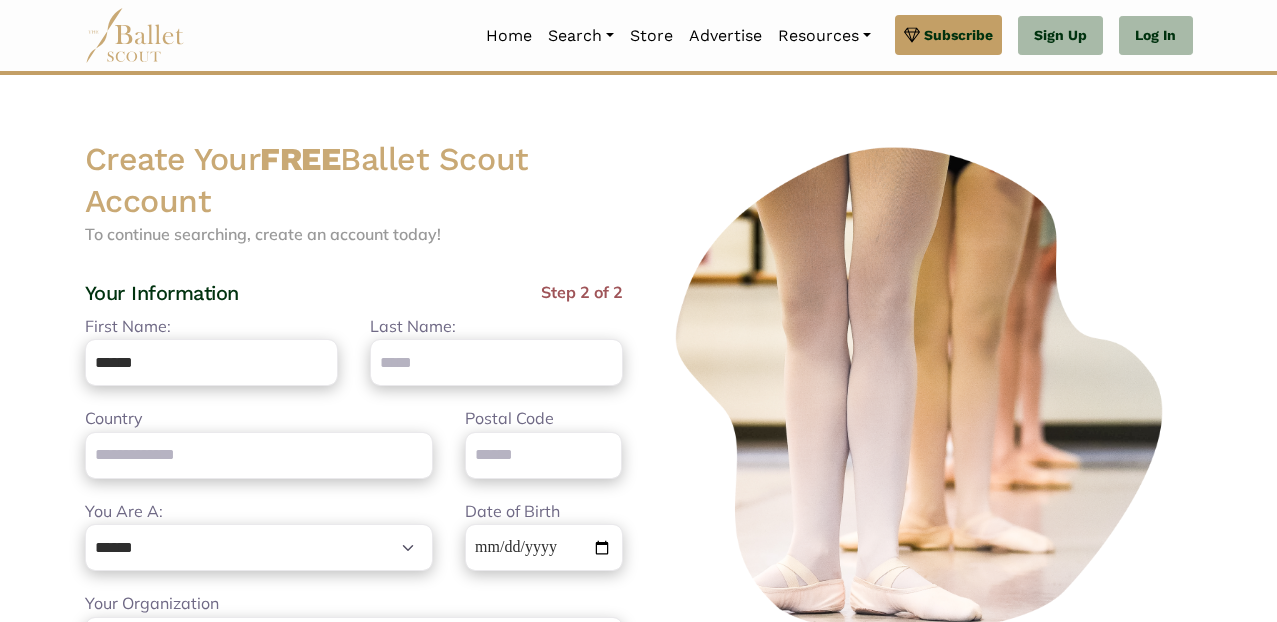 type on "******" 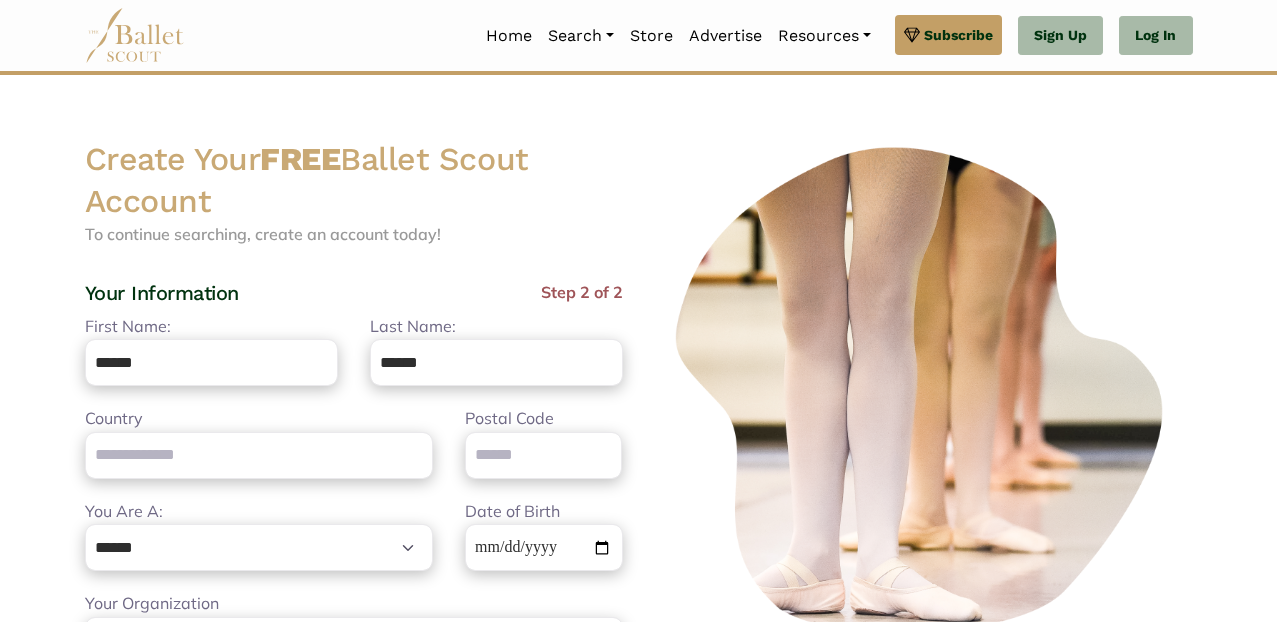 type on "**********" 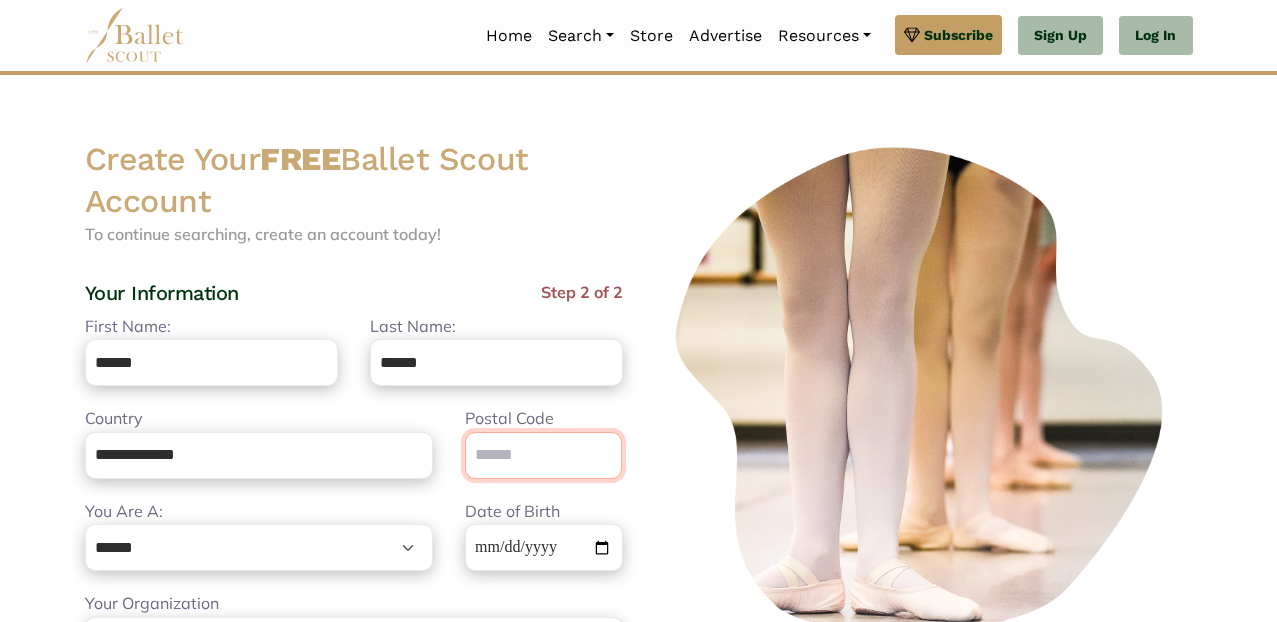 type on "**********" 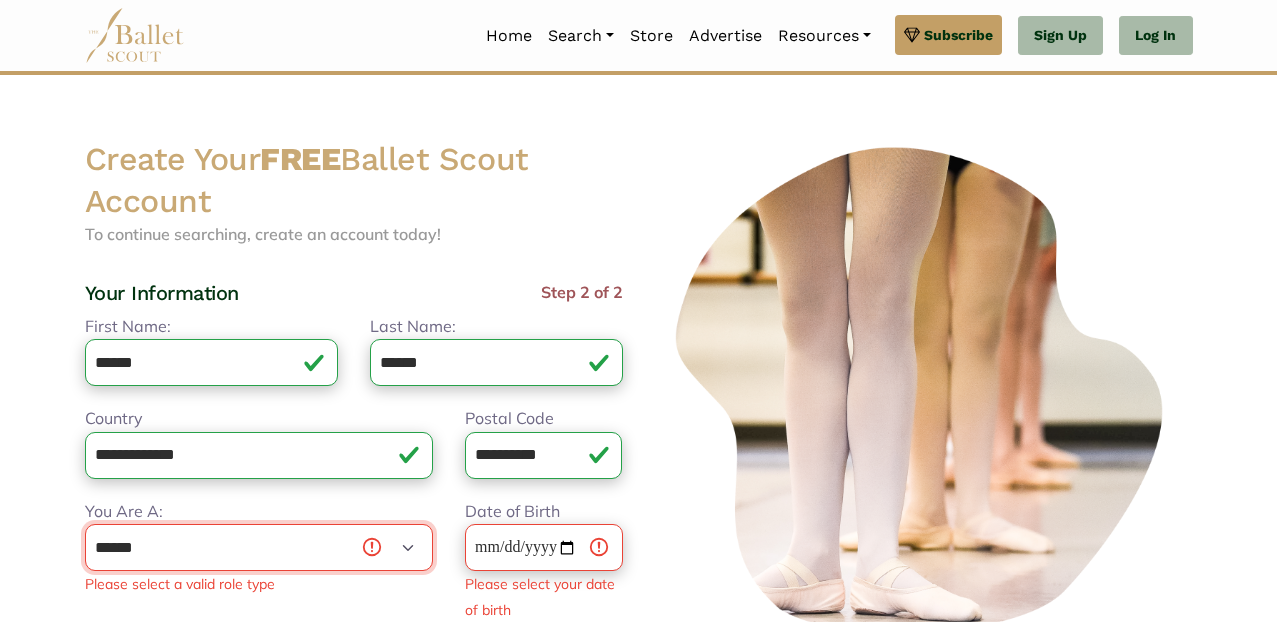 click on "**********" at bounding box center [259, 547] 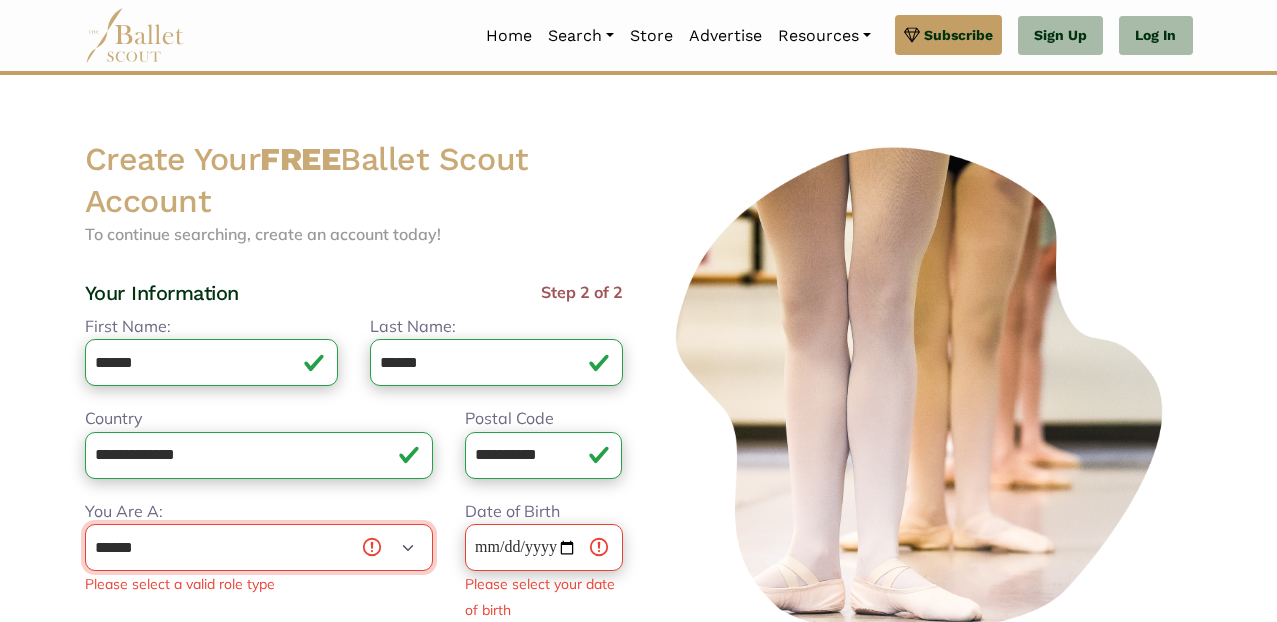 select on "***" 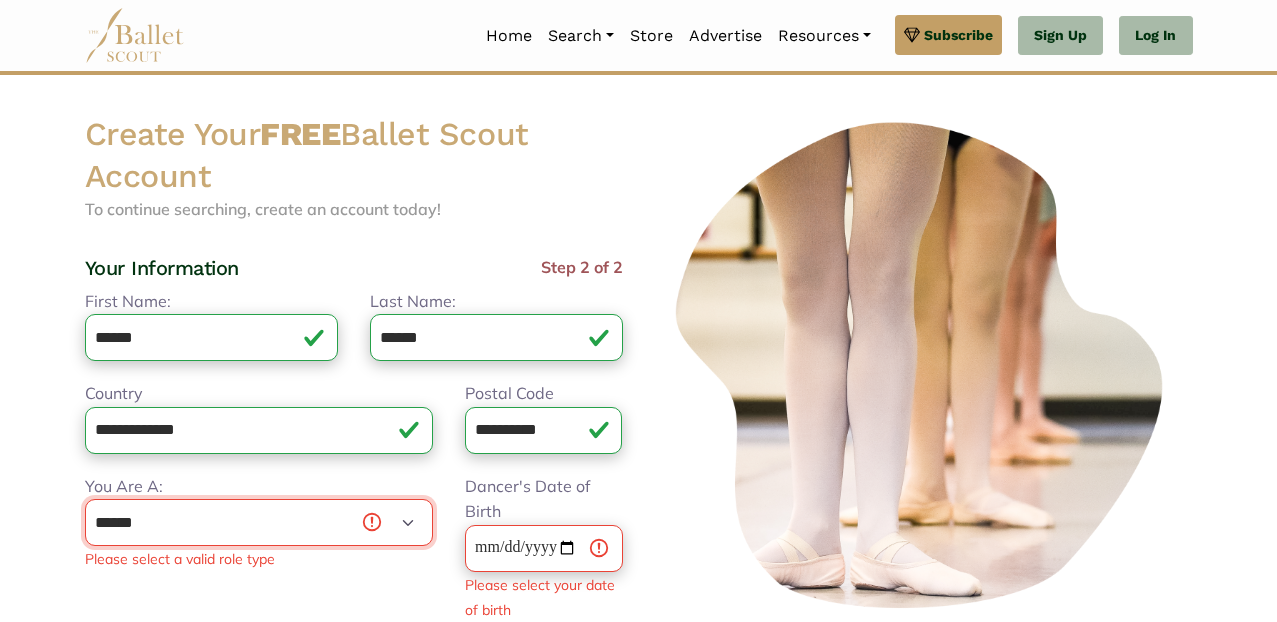 scroll, scrollTop: 121, scrollLeft: 0, axis: vertical 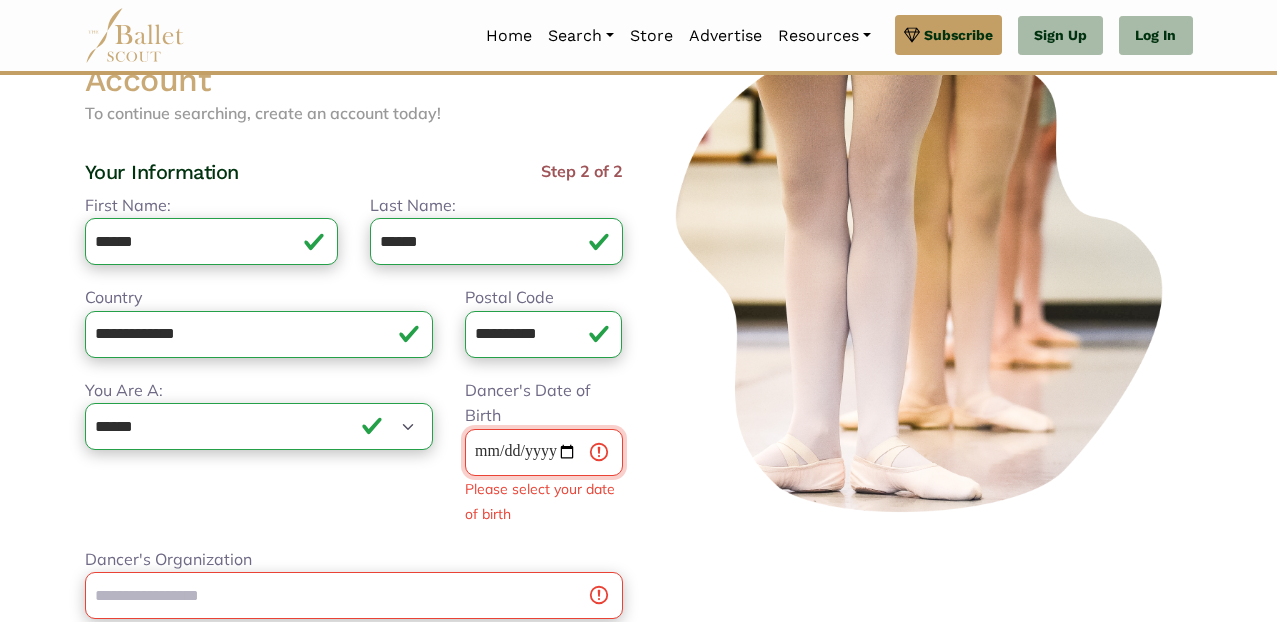 click on "Dancer's Date of Birth" at bounding box center [544, 452] 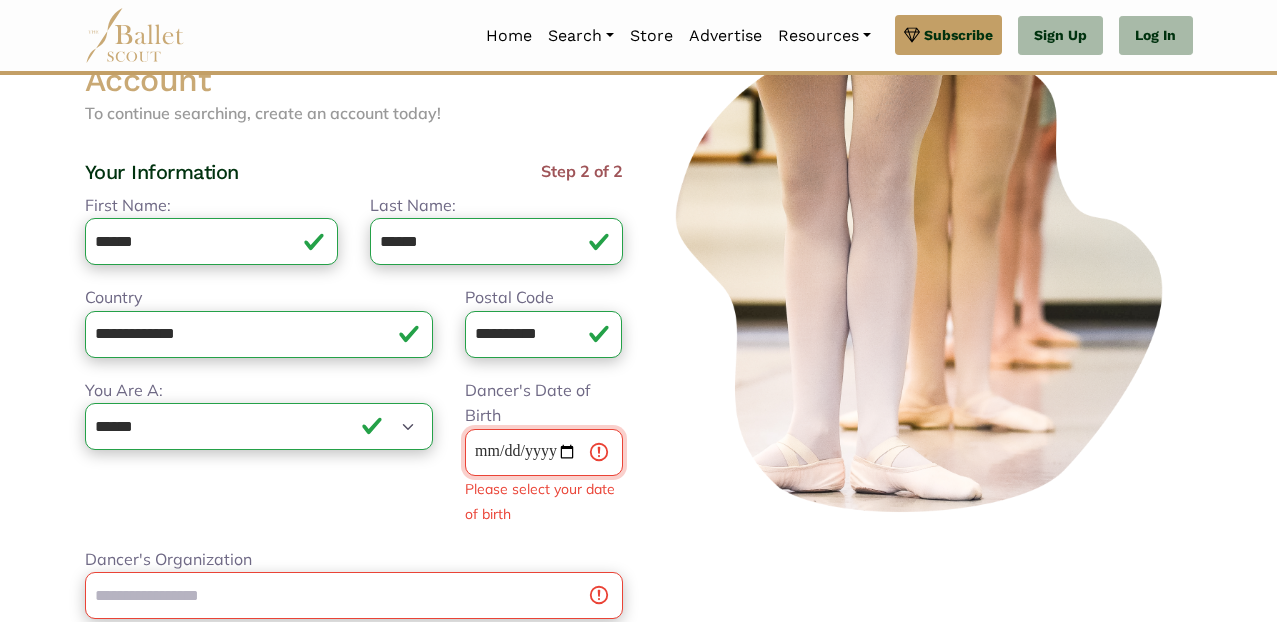 type on "**********" 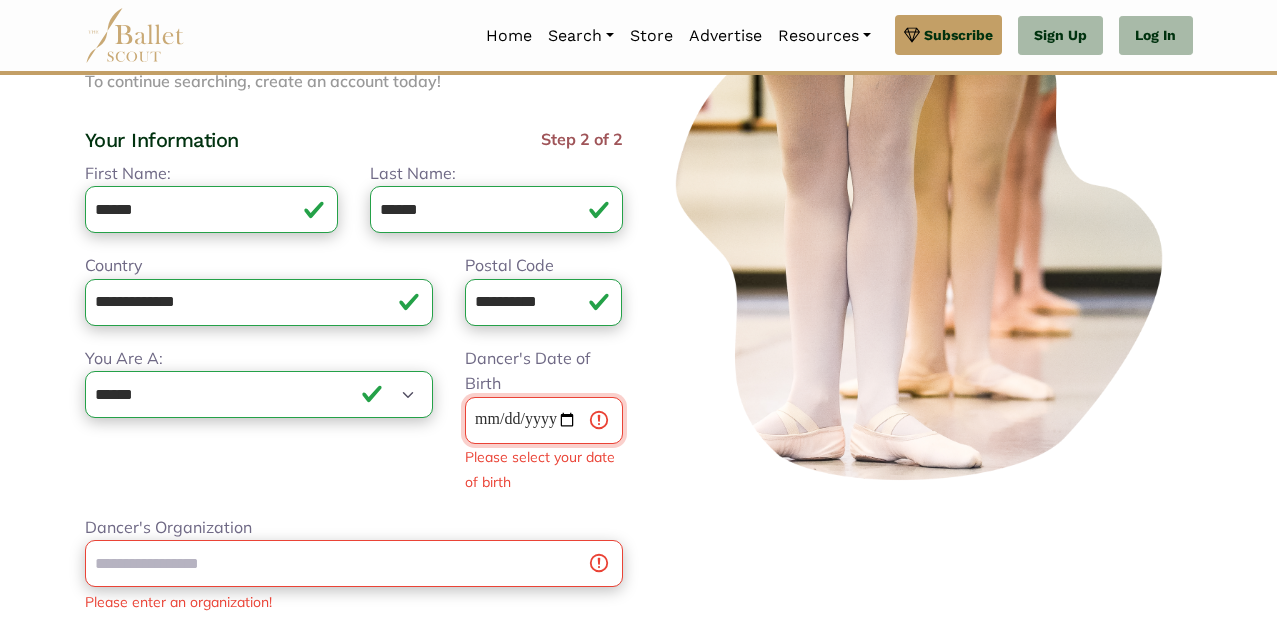 scroll, scrollTop: 154, scrollLeft: 0, axis: vertical 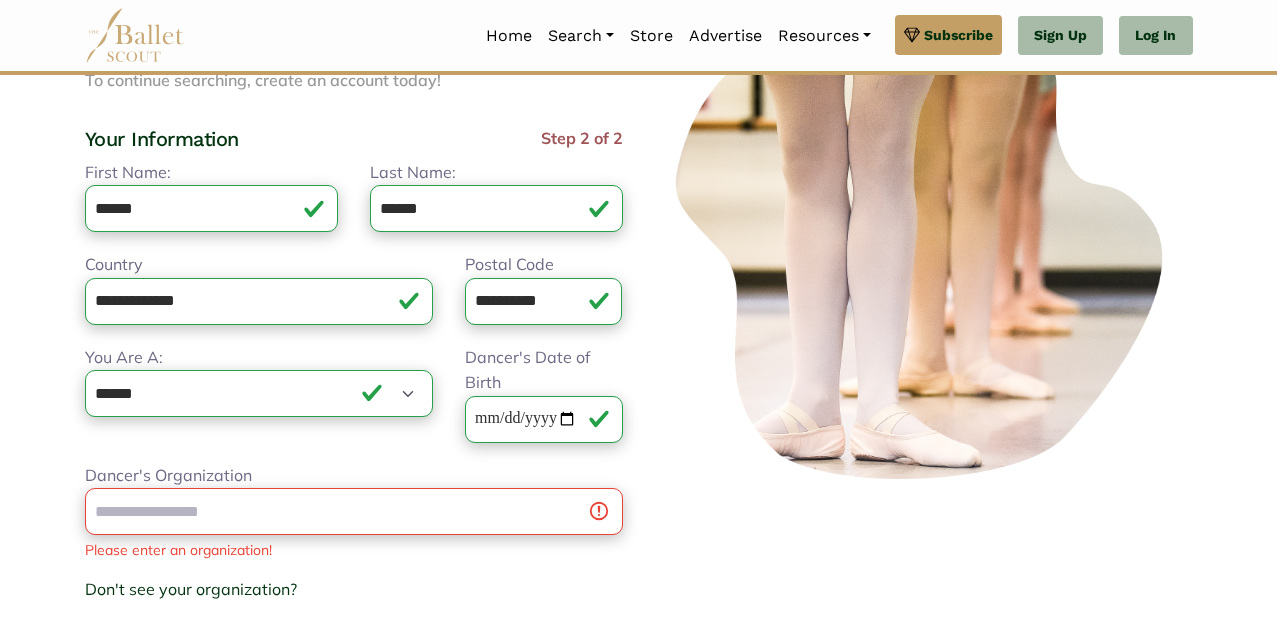 click on "**********" at bounding box center (354, 404) 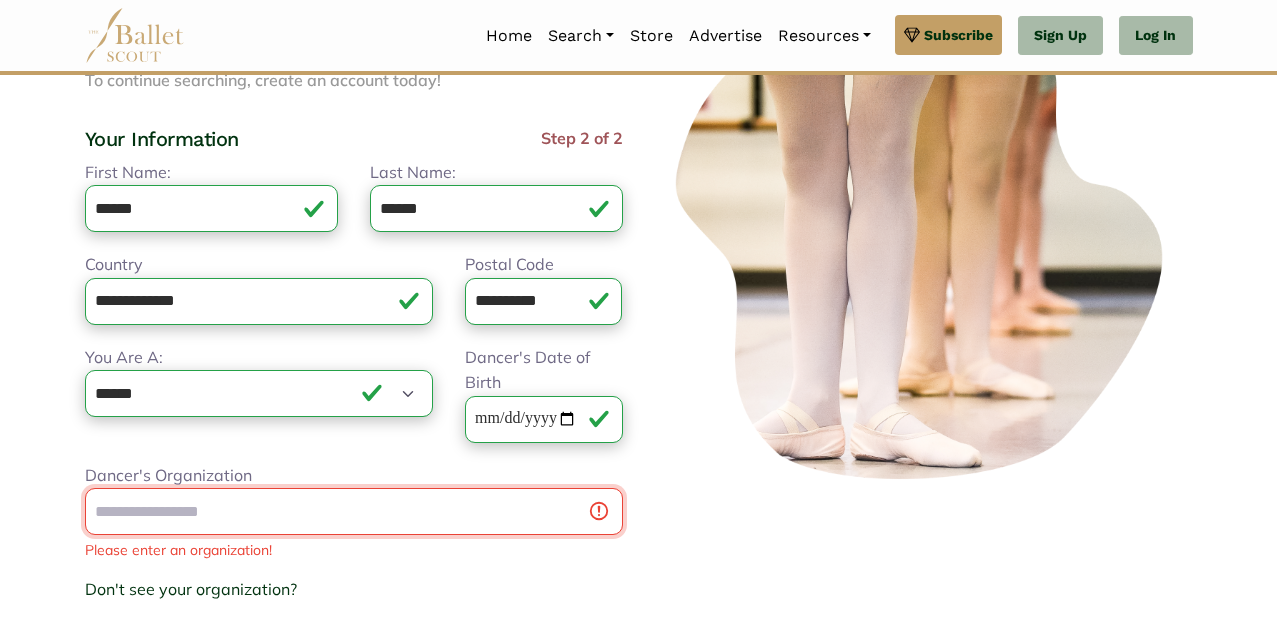 click on "Dancer's Organization" at bounding box center [354, 511] 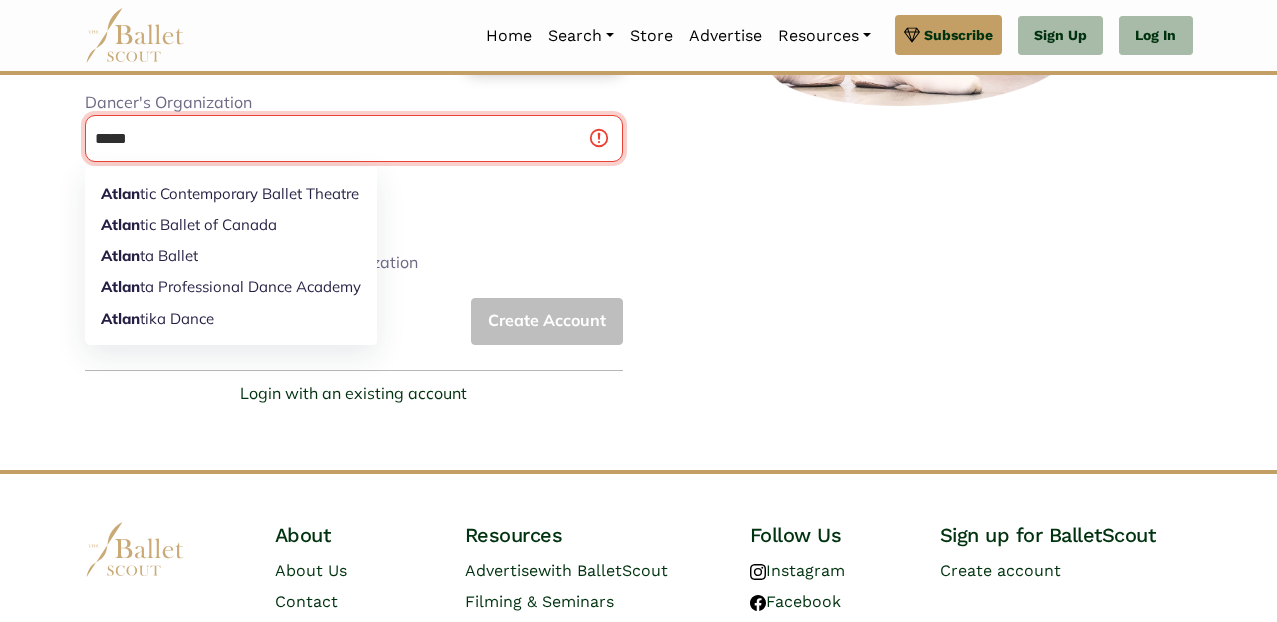 scroll, scrollTop: 527, scrollLeft: 0, axis: vertical 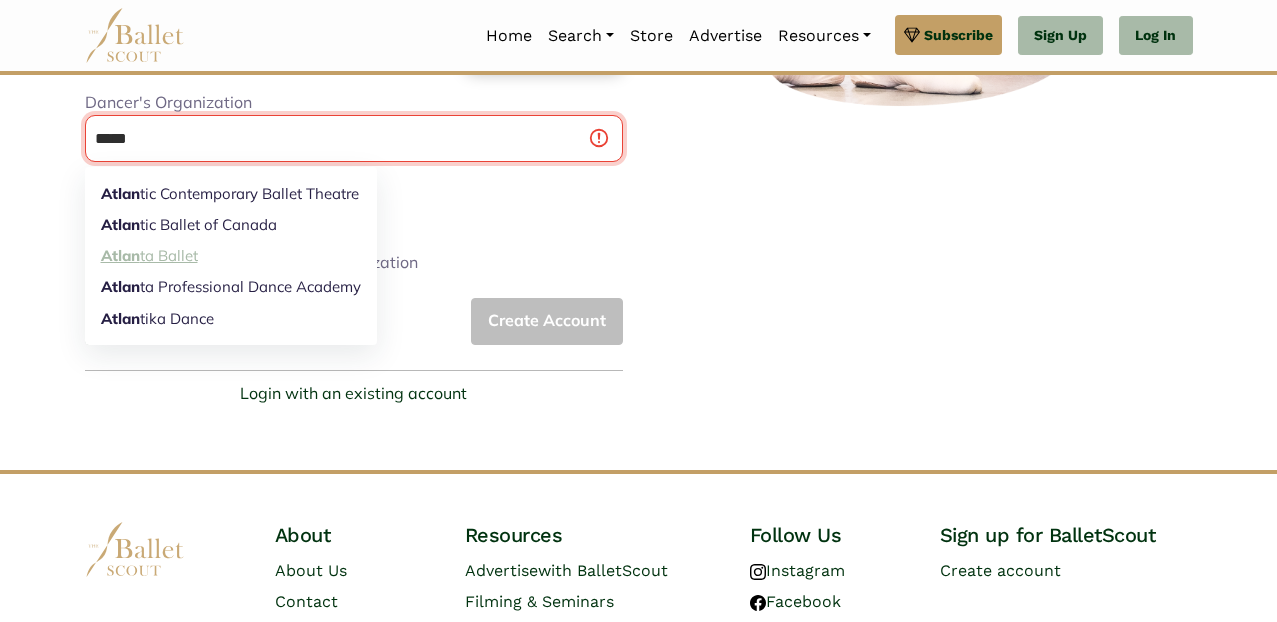 click on "Atlan ta Ballet" at bounding box center [231, 256] 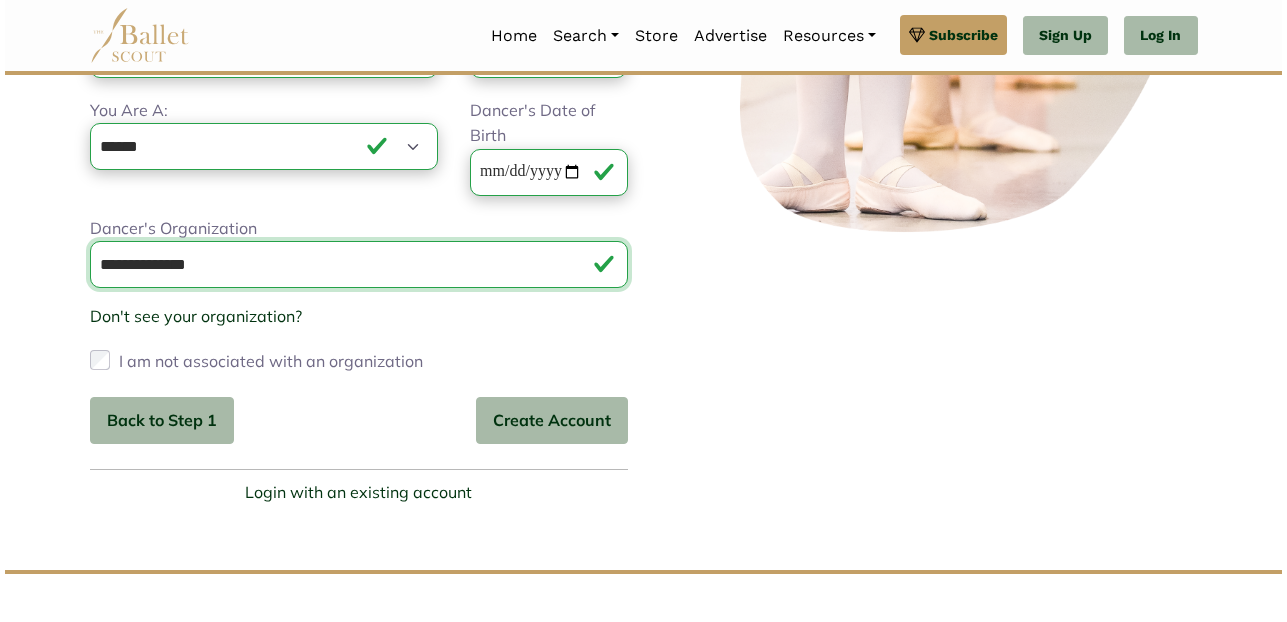 scroll, scrollTop: 401, scrollLeft: 0, axis: vertical 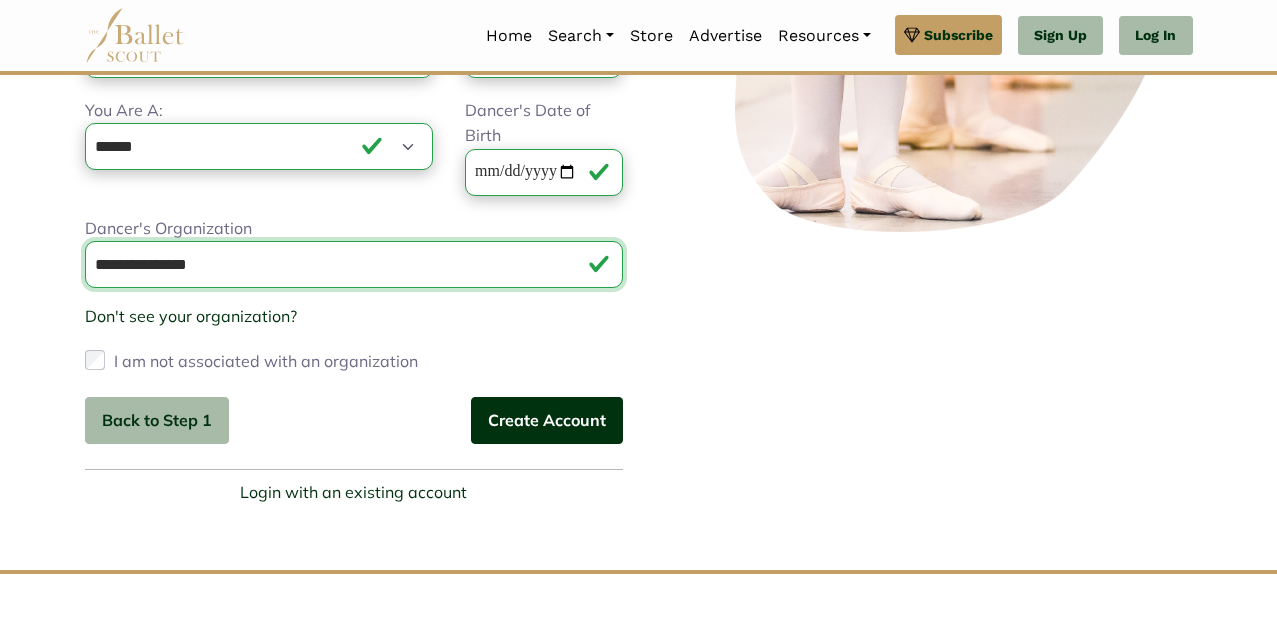 type on "**********" 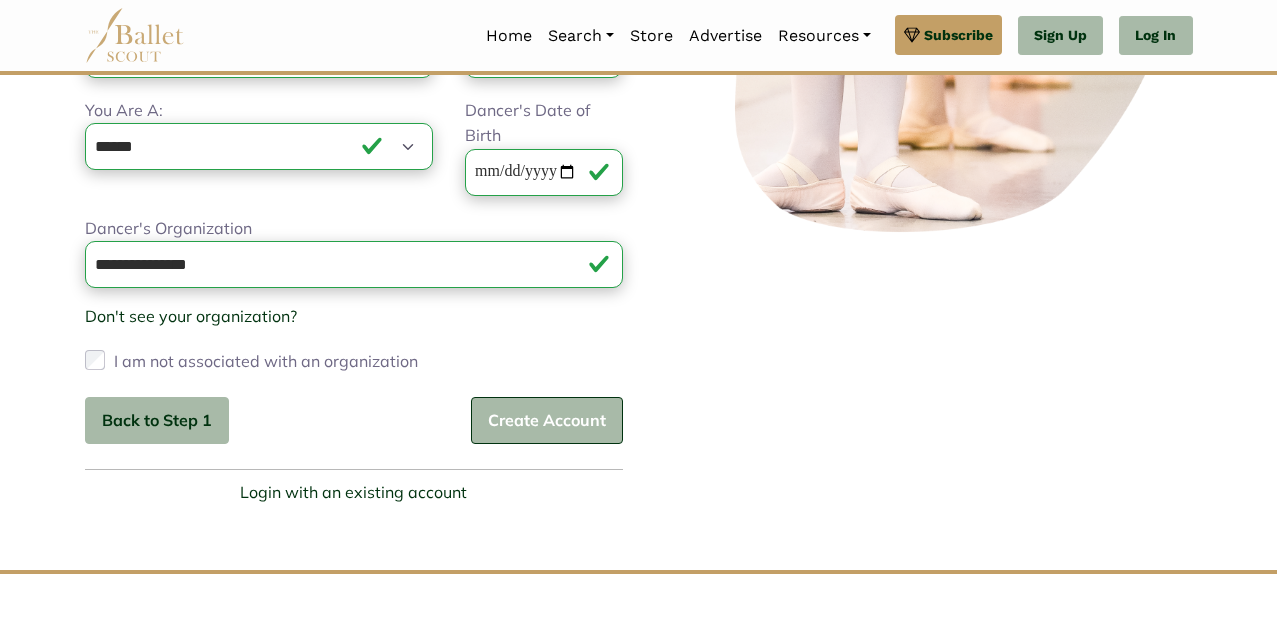 click on "Create Account" at bounding box center (547, 420) 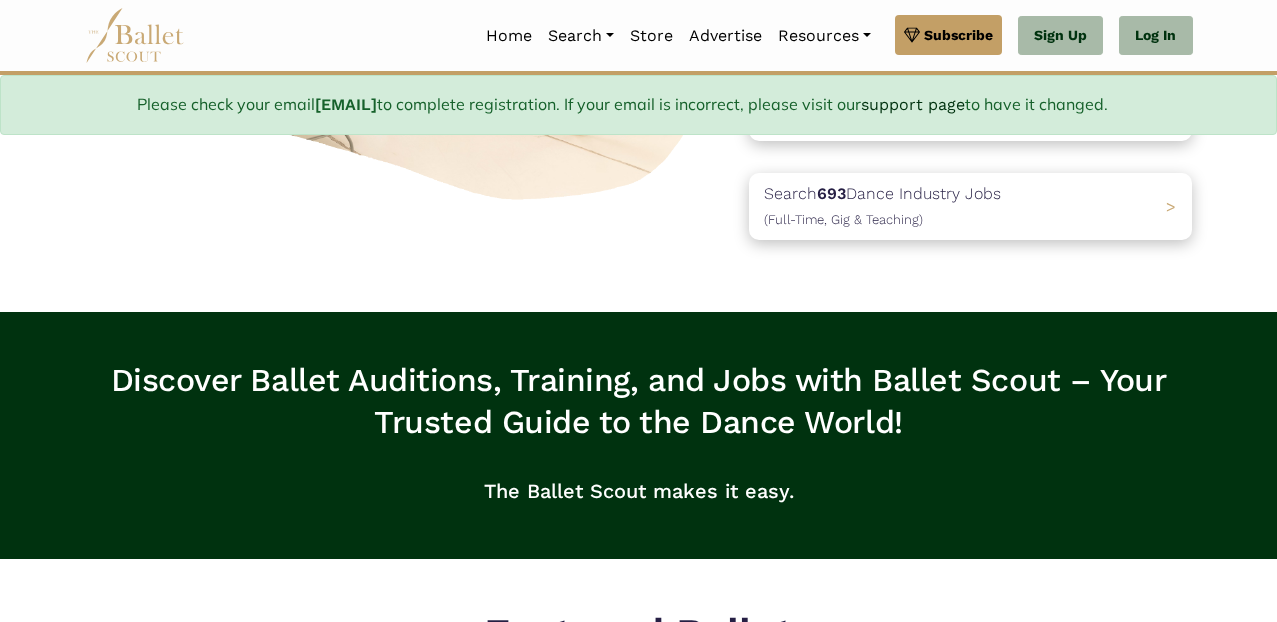 scroll, scrollTop: 480, scrollLeft: 0, axis: vertical 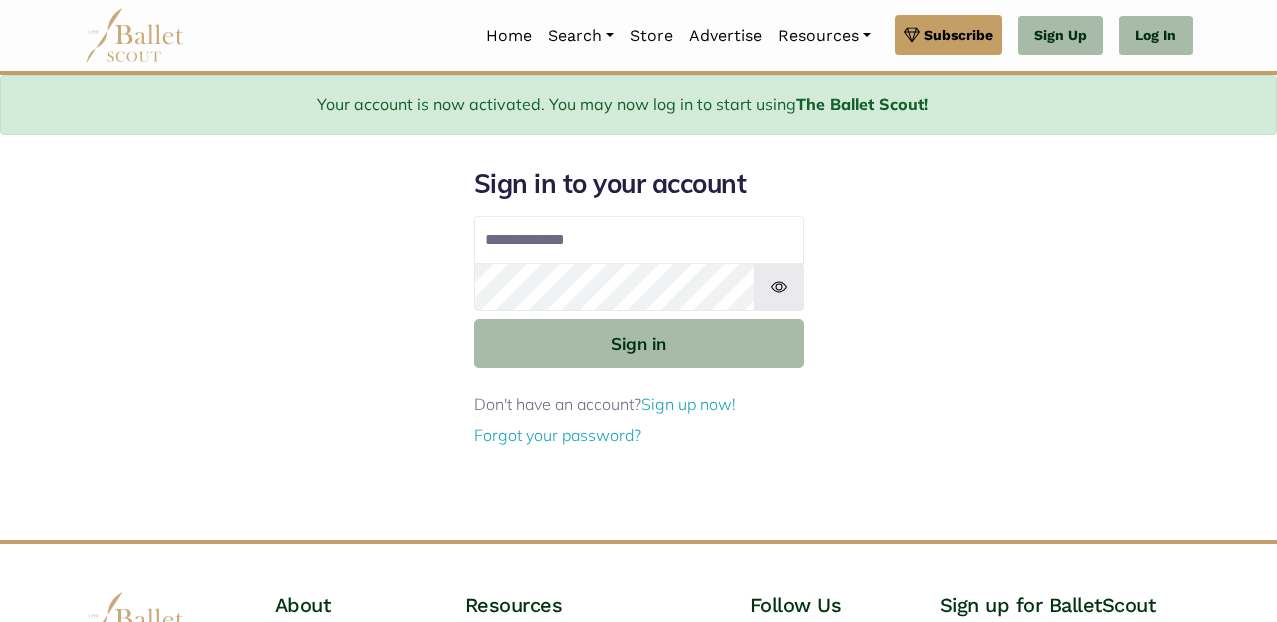 type on "**********" 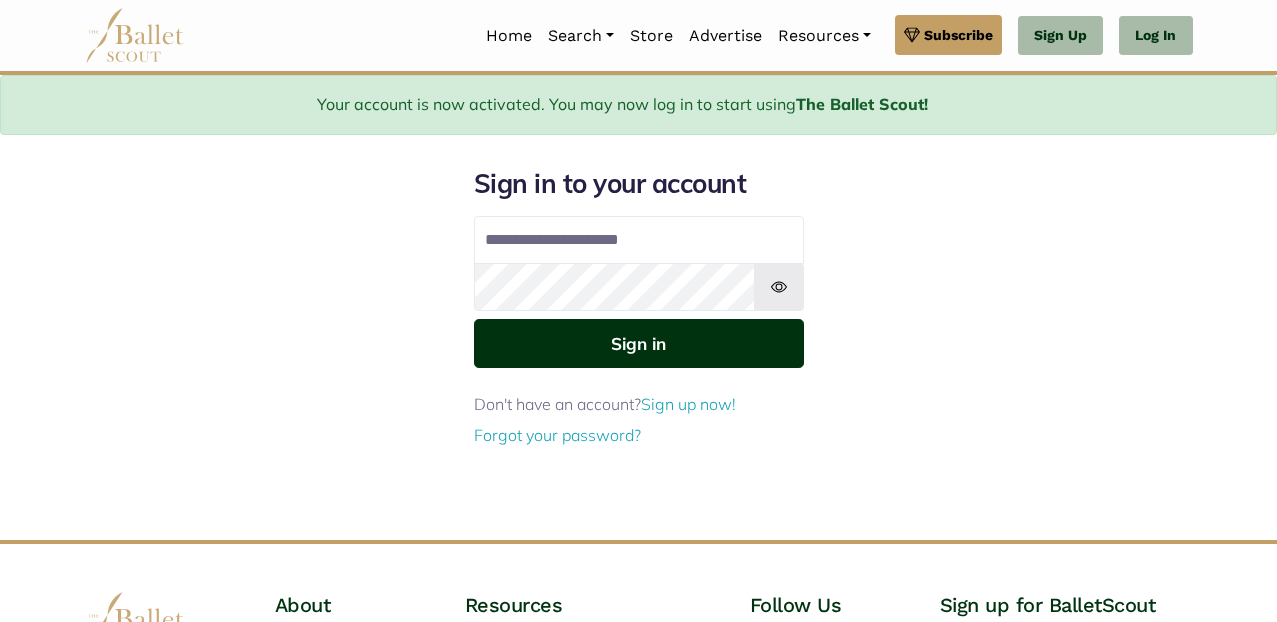 click on "Sign in" at bounding box center [639, 343] 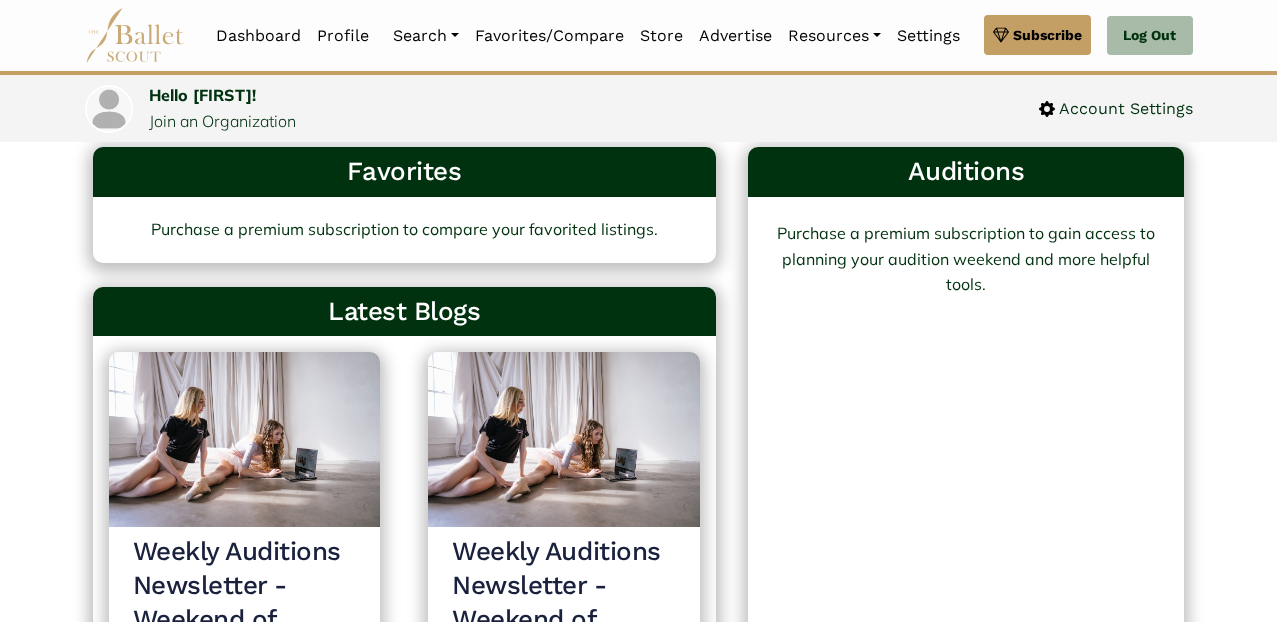 scroll, scrollTop: 585, scrollLeft: 0, axis: vertical 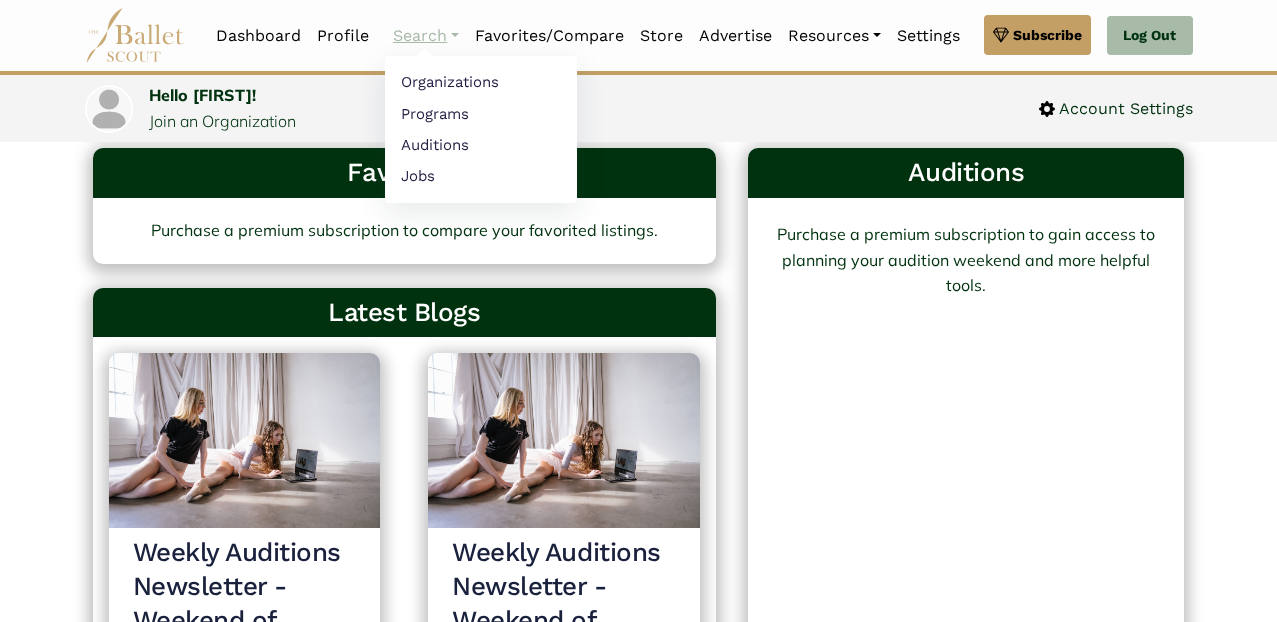 click on "Search" at bounding box center (426, 36) 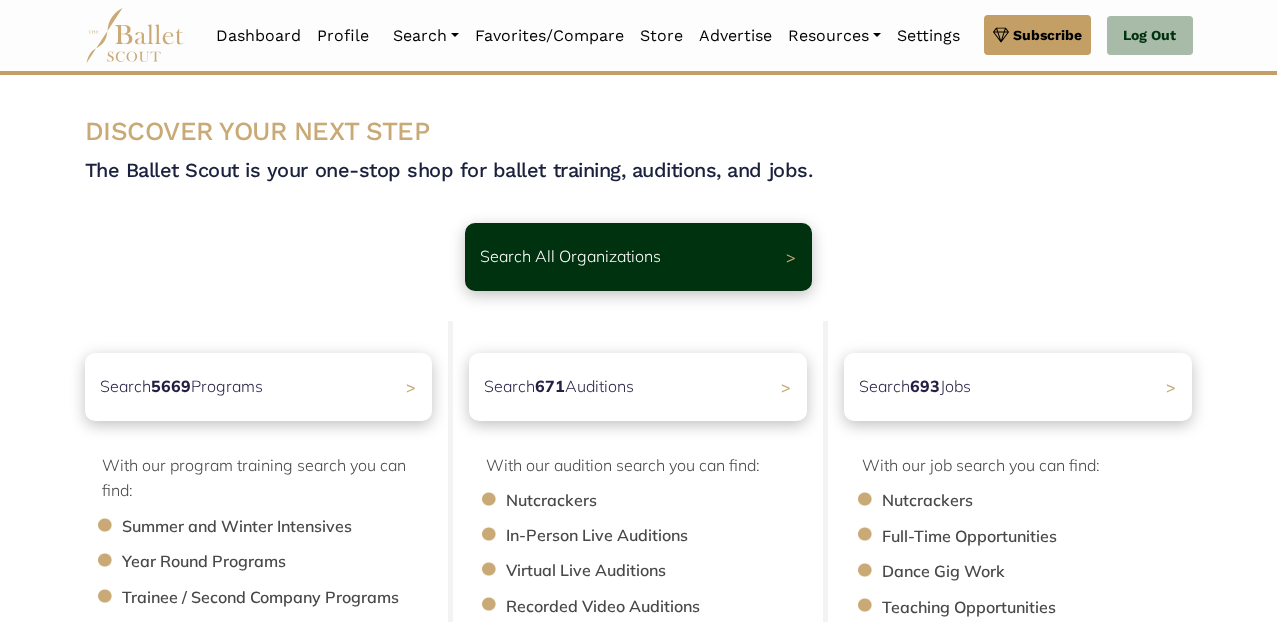scroll, scrollTop: 0, scrollLeft: 0, axis: both 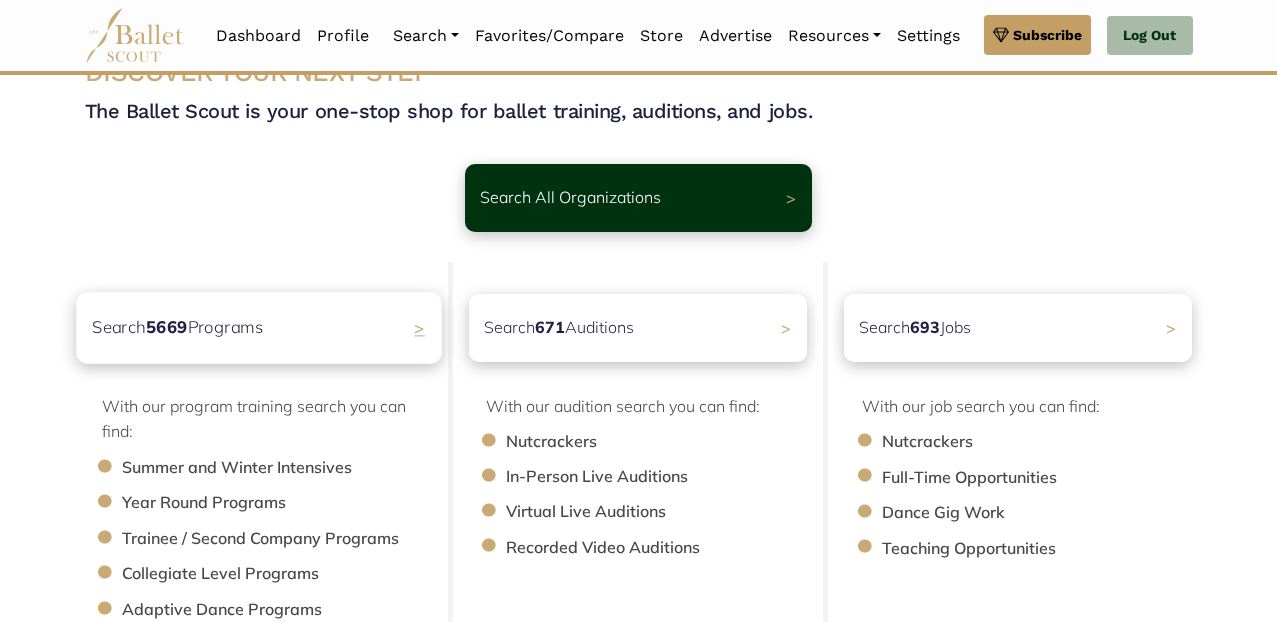 click on "Search  5669  Programs   >" at bounding box center (258, 327) 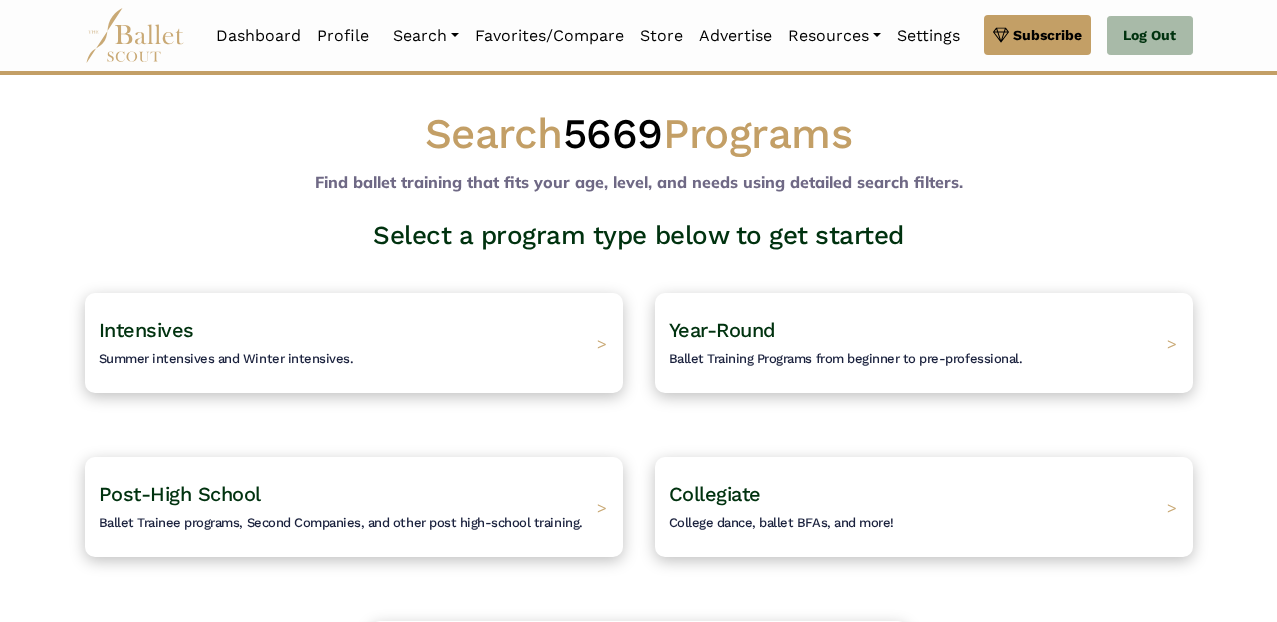 scroll, scrollTop: 0, scrollLeft: 0, axis: both 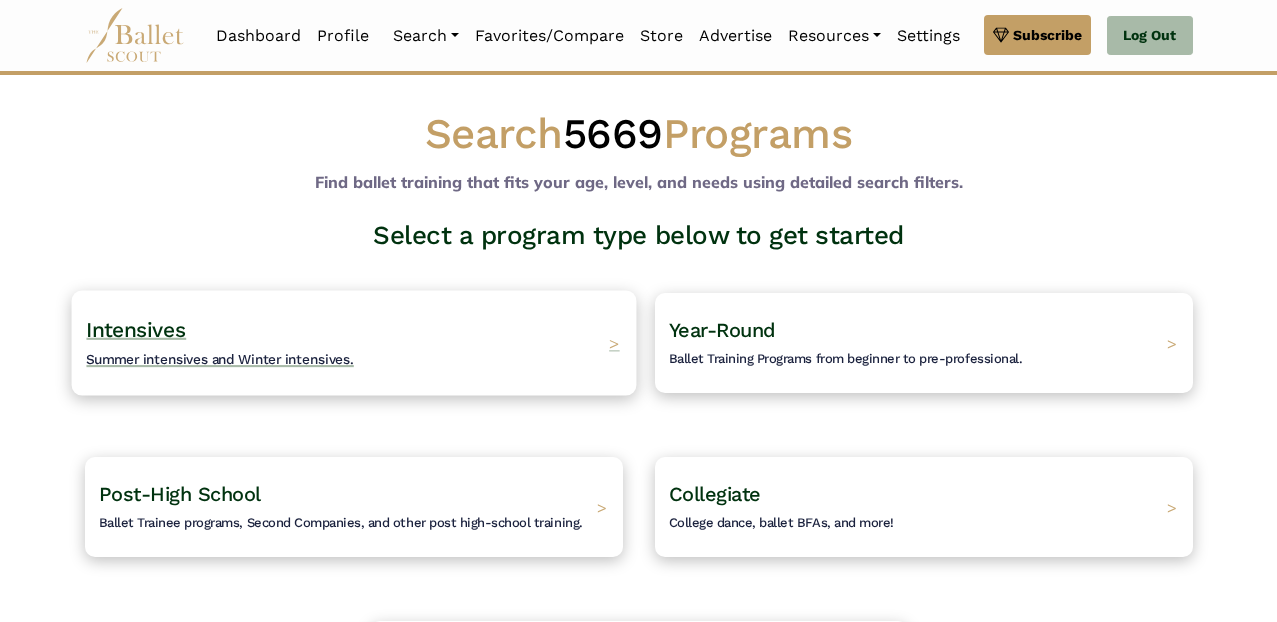 click on "Summer
intensives and Winter intensives." at bounding box center [220, 359] 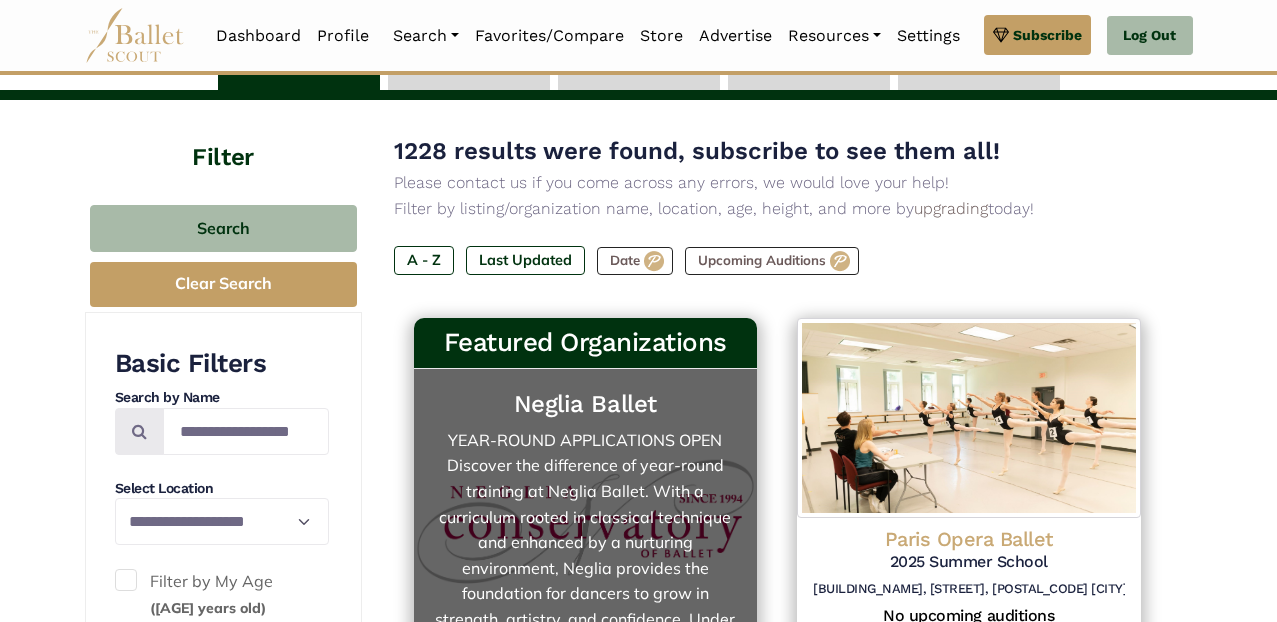 scroll, scrollTop: 173, scrollLeft: 0, axis: vertical 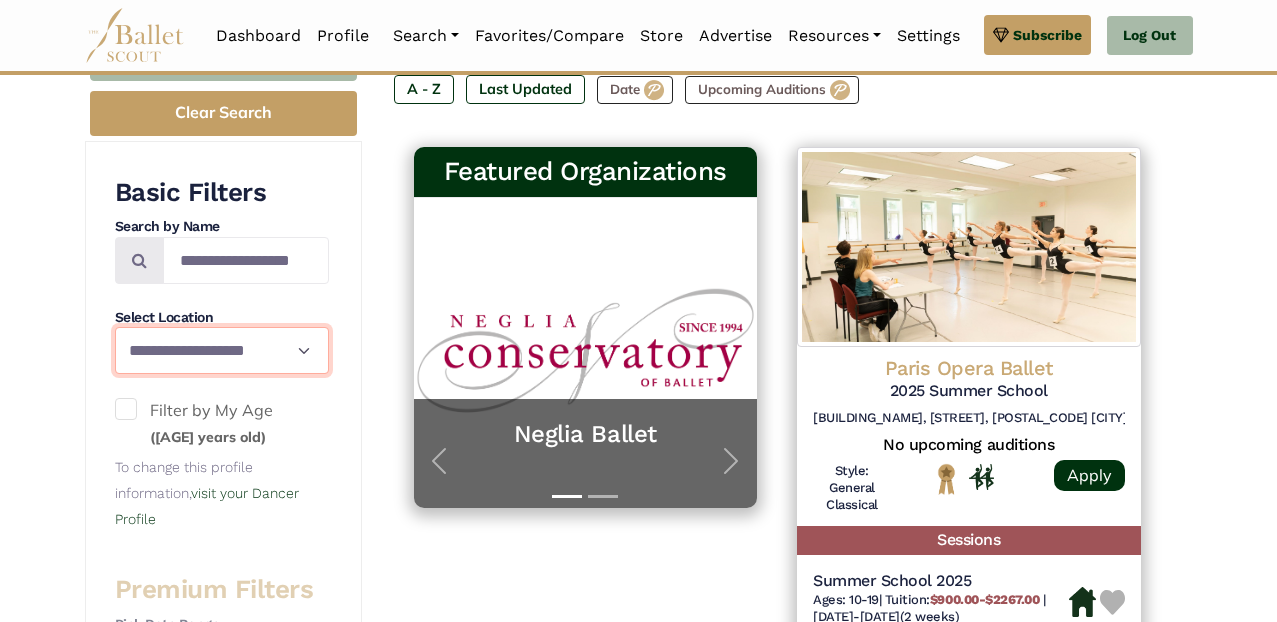 click on "**********" at bounding box center (222, 350) 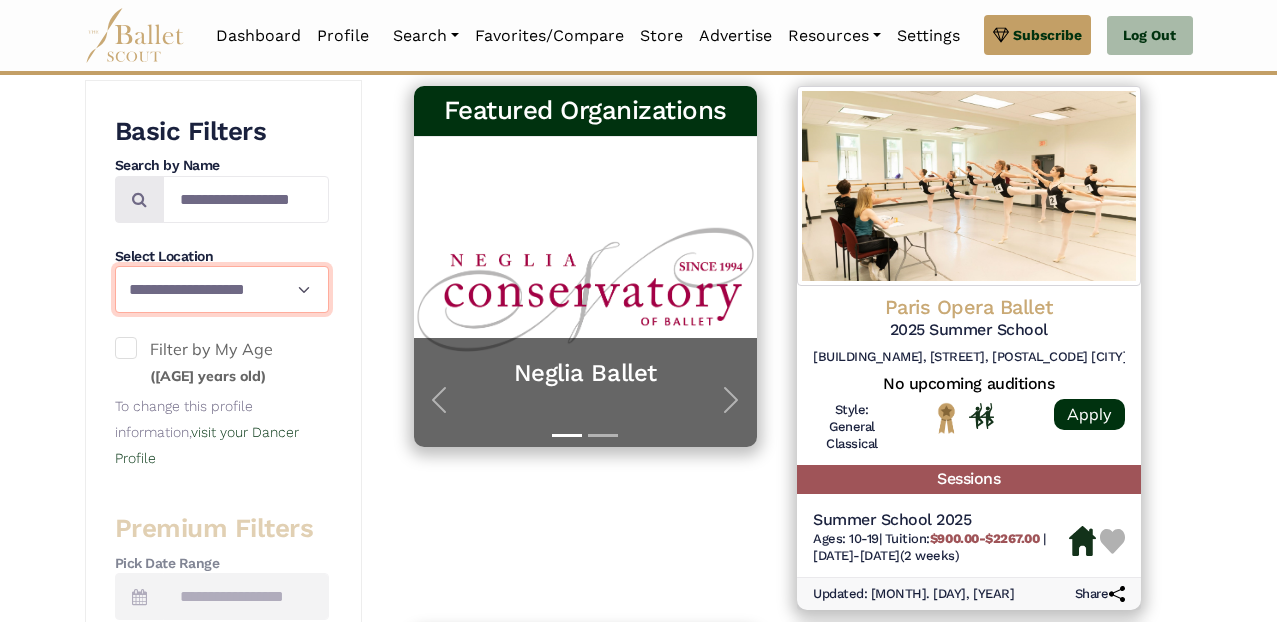 scroll, scrollTop: 368, scrollLeft: 0, axis: vertical 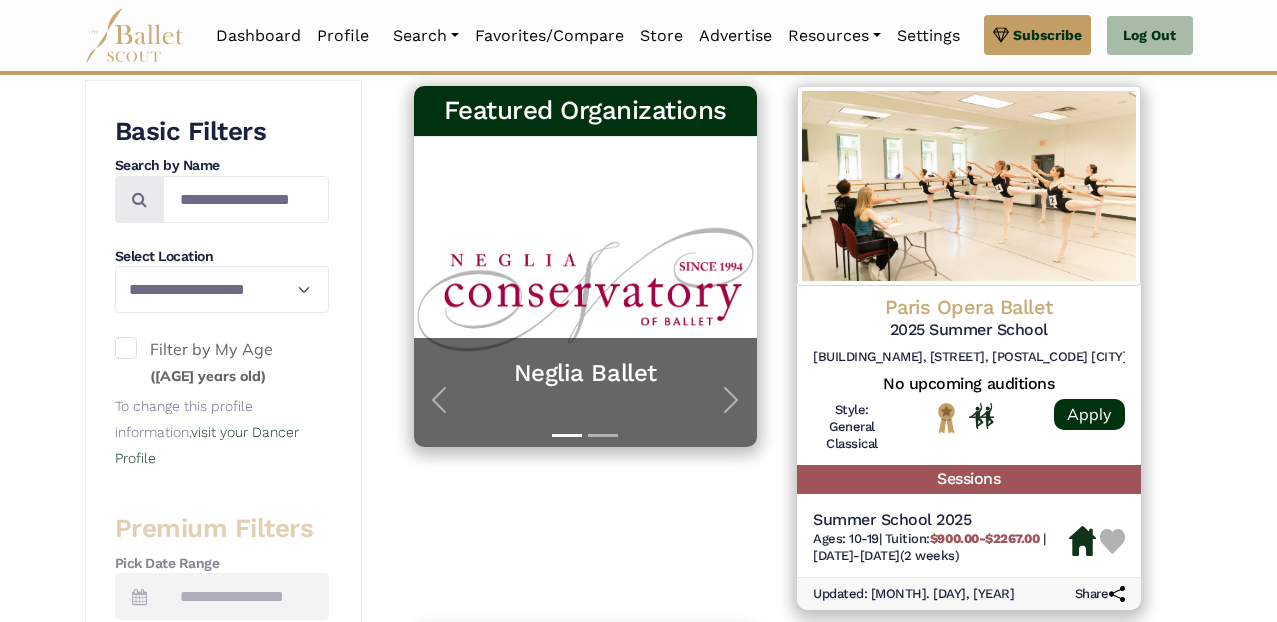 click at bounding box center (126, 348) 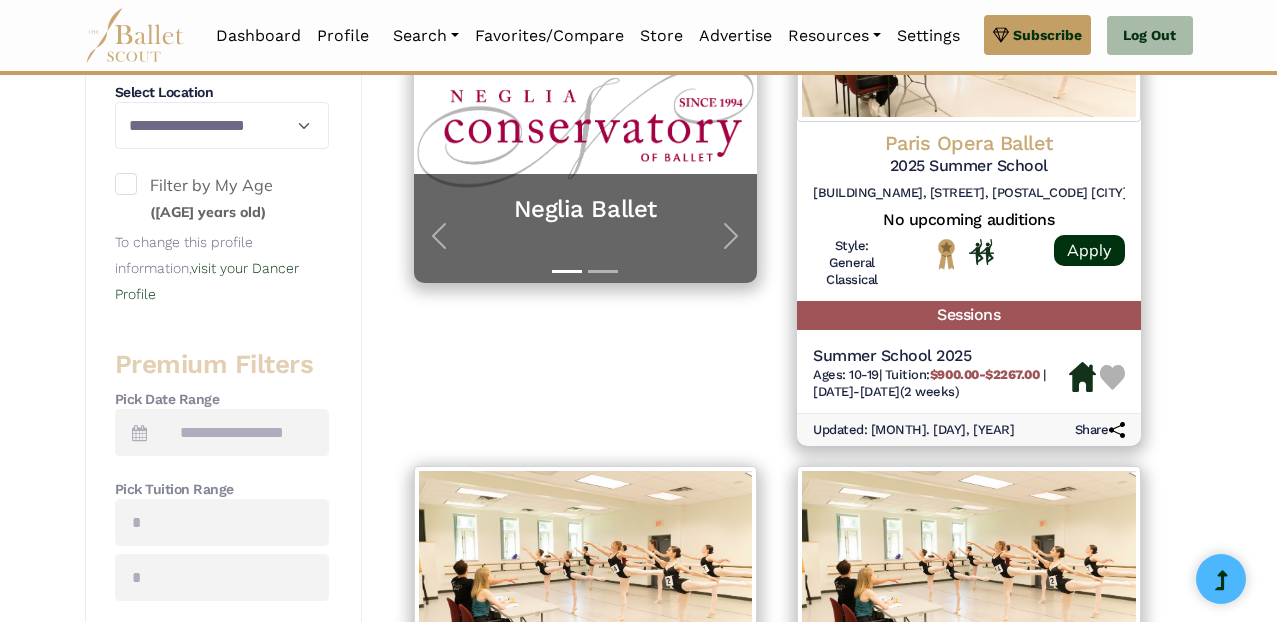 scroll, scrollTop: 536, scrollLeft: 0, axis: vertical 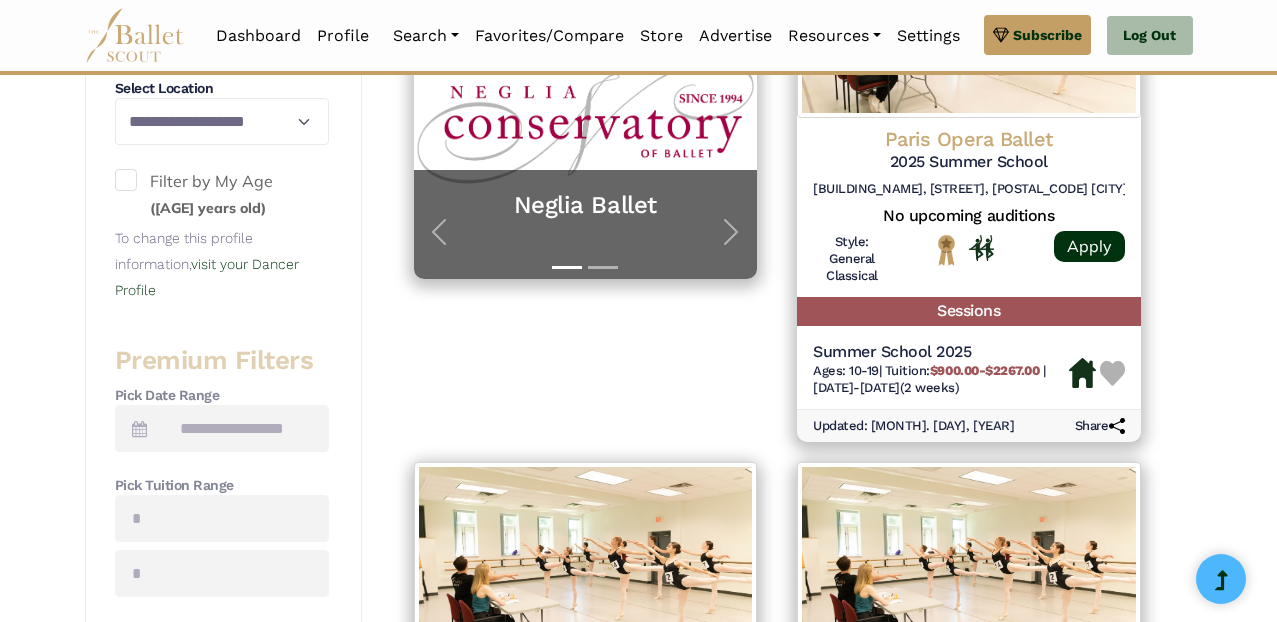 click at bounding box center [139, 428] 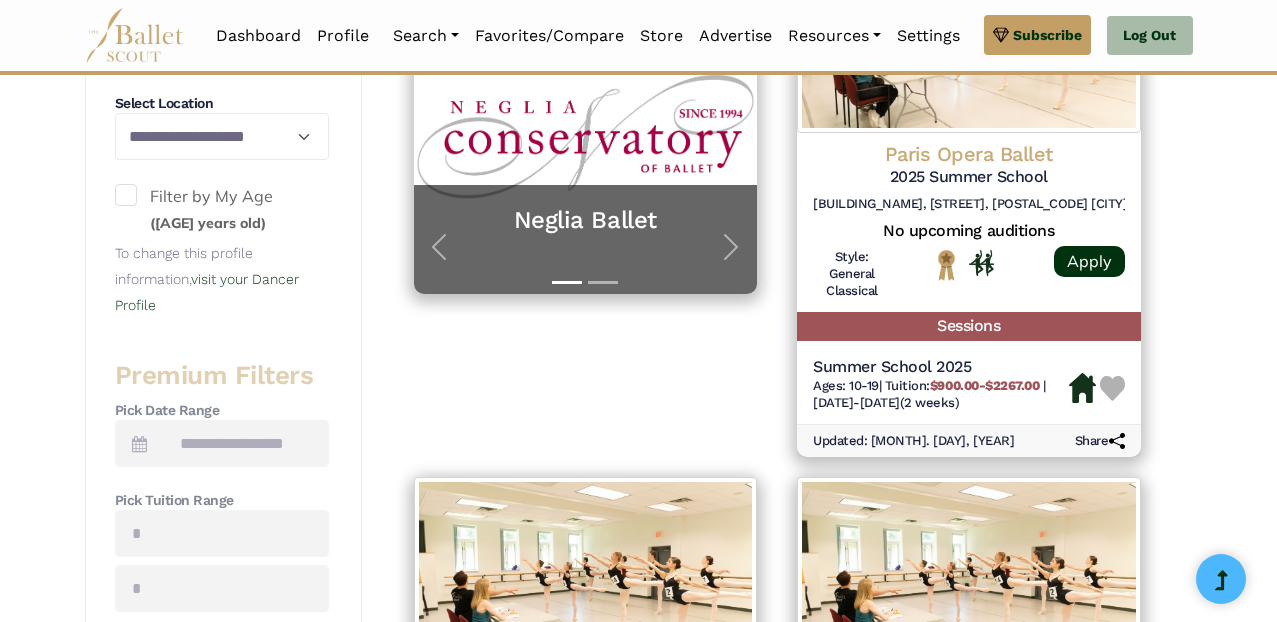 scroll, scrollTop: 522, scrollLeft: 0, axis: vertical 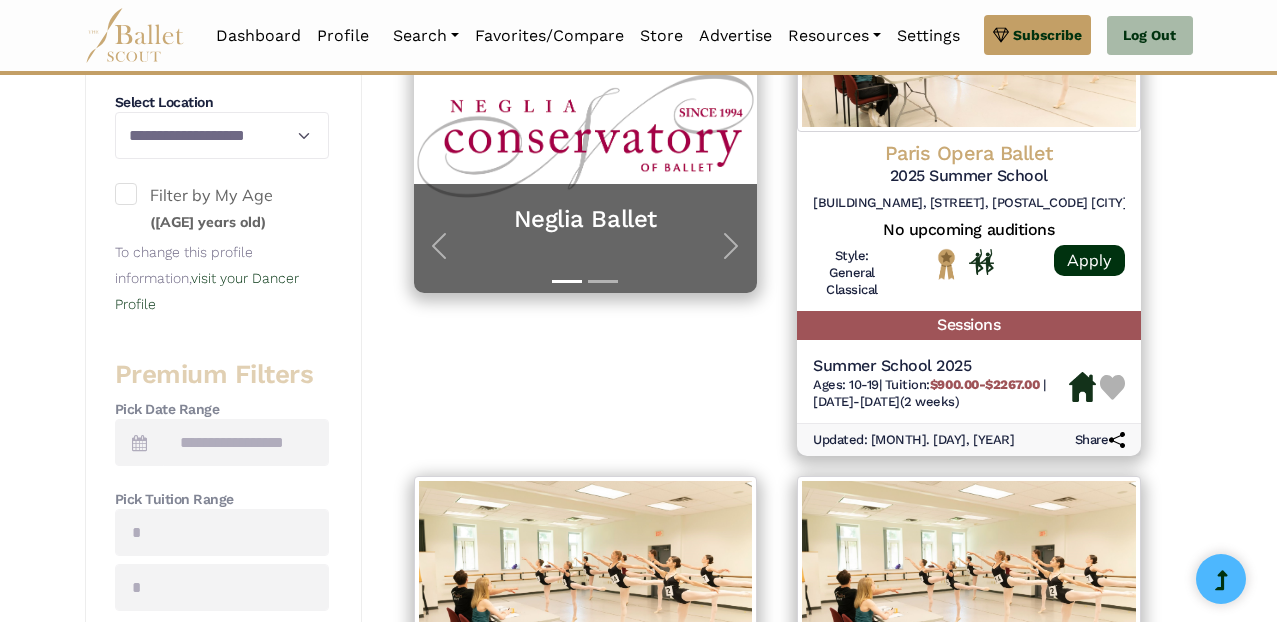 click at bounding box center [139, 442] 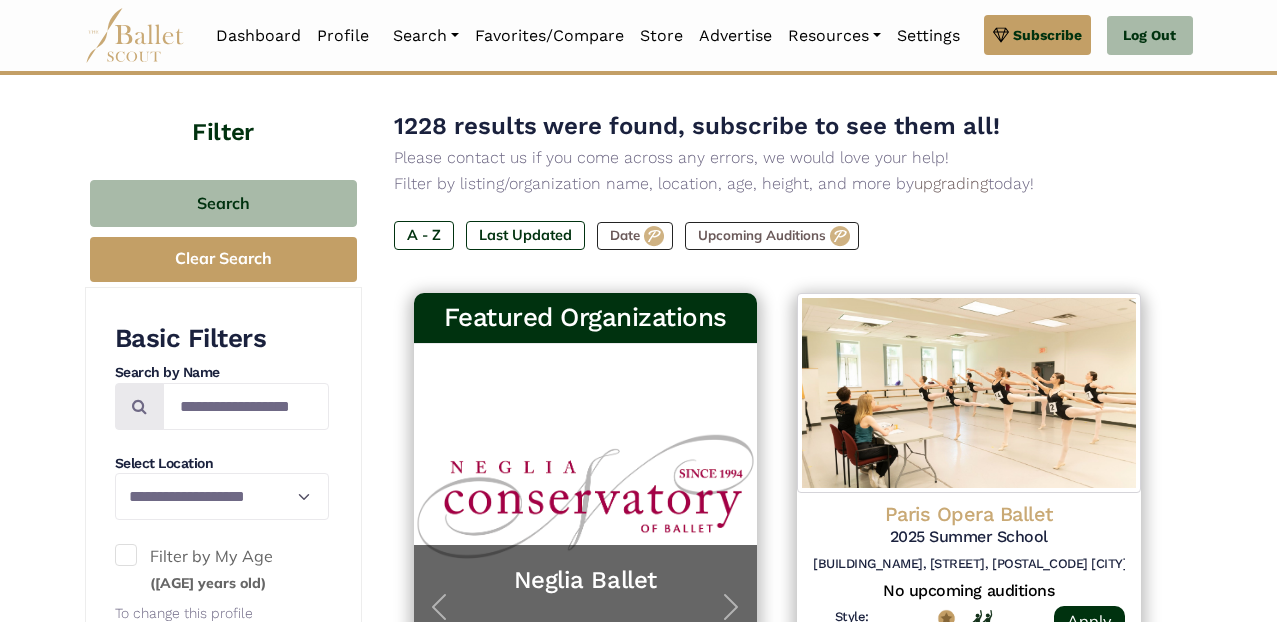 scroll, scrollTop: 162, scrollLeft: 0, axis: vertical 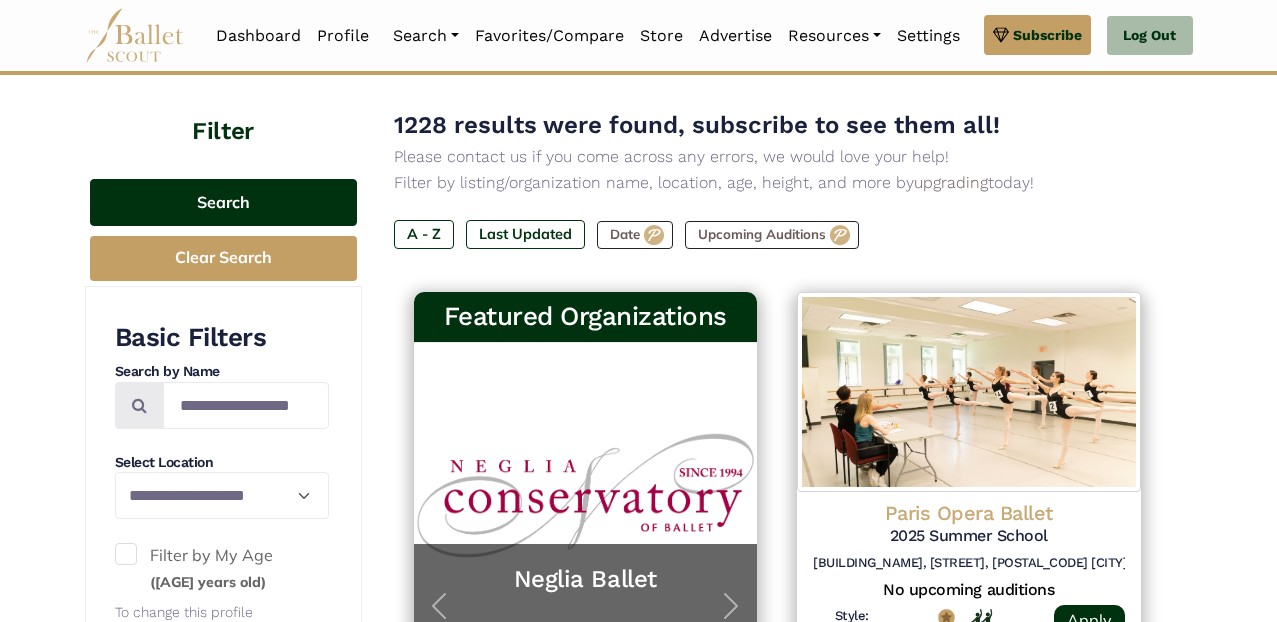 click on "Search" at bounding box center (223, 202) 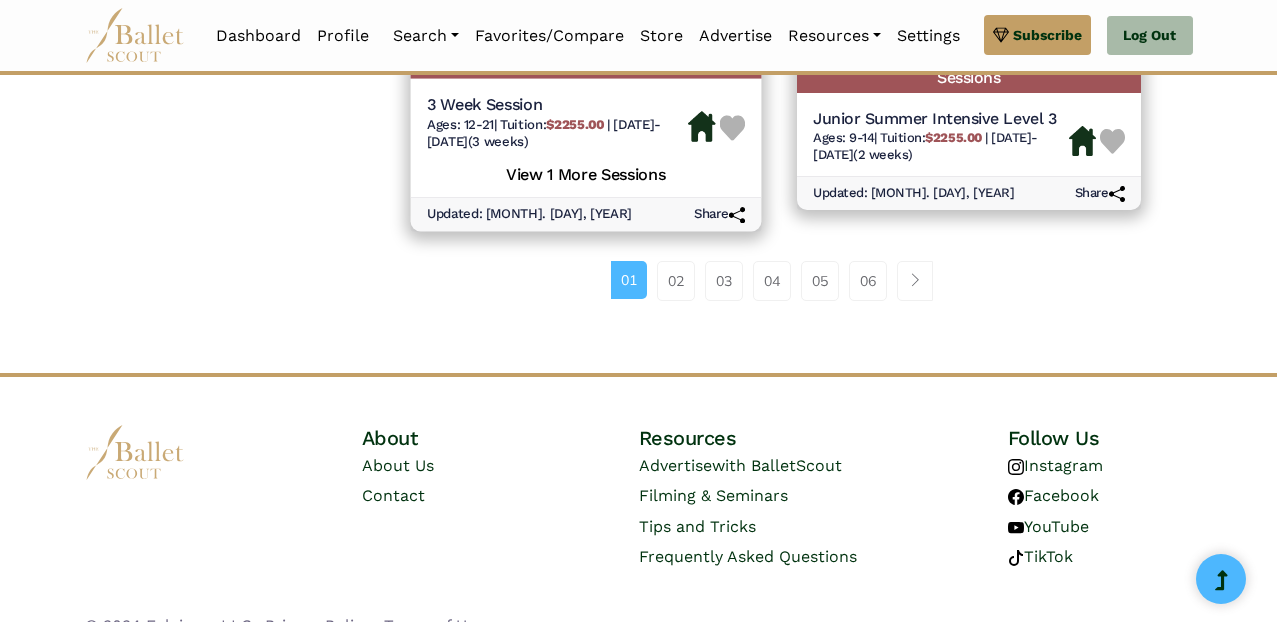 scroll, scrollTop: 3116, scrollLeft: 0, axis: vertical 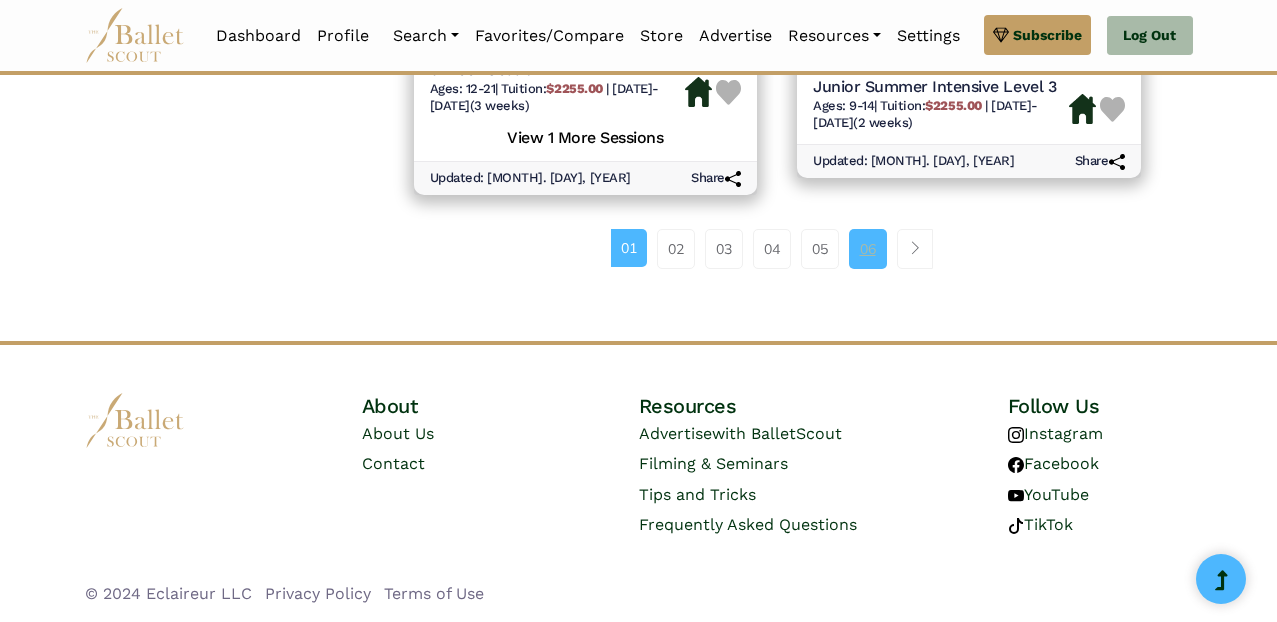 click on "06" at bounding box center (868, 249) 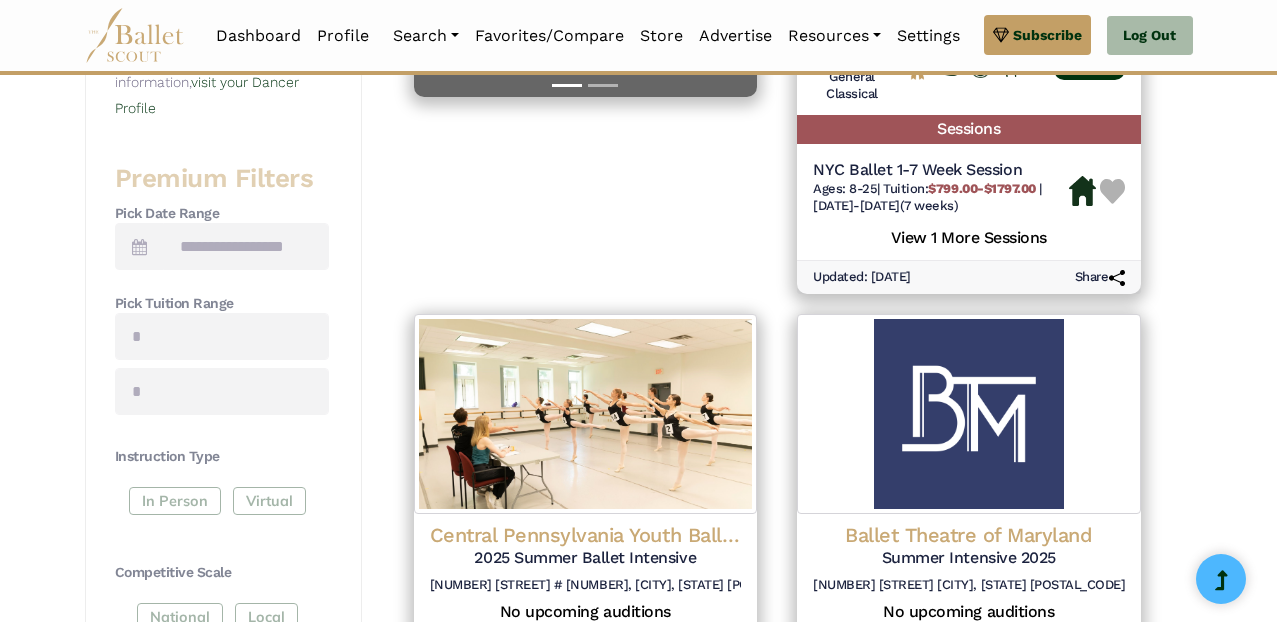 scroll, scrollTop: 749, scrollLeft: 0, axis: vertical 